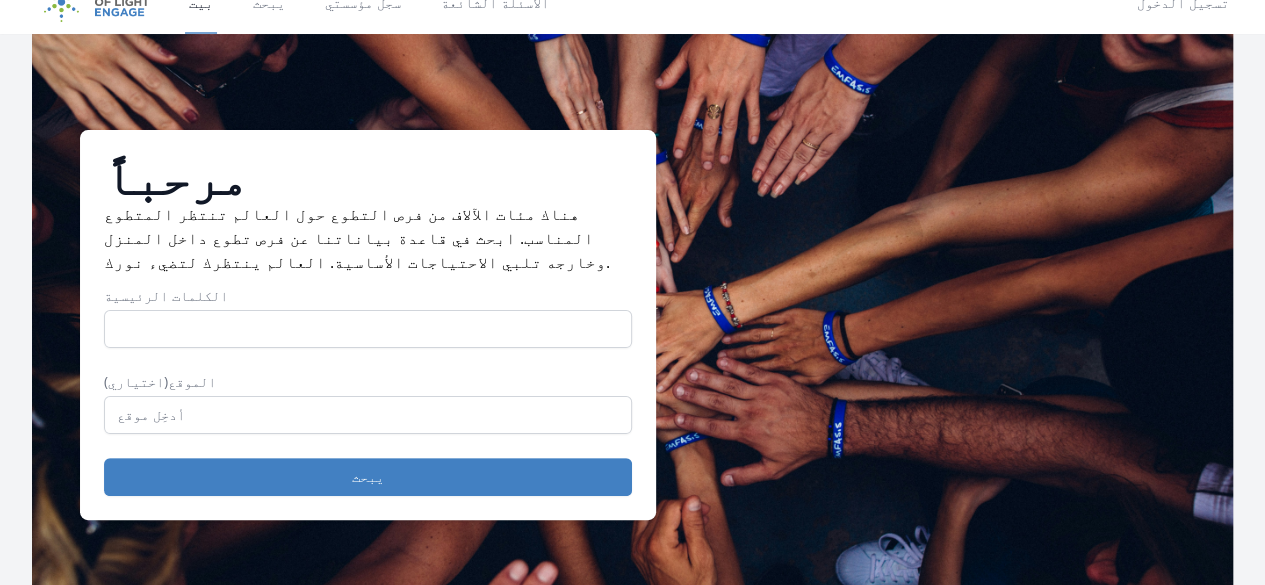 scroll, scrollTop: 0, scrollLeft: 0, axis: both 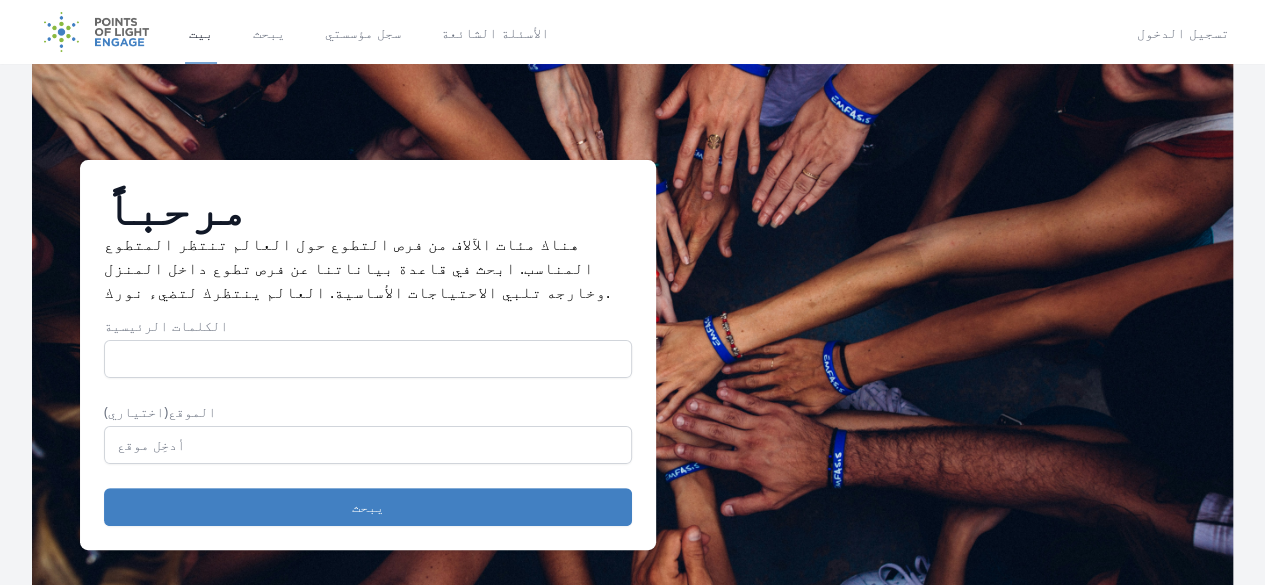click on "بيت
يبحث
سجل مؤسستي
الأسئلة الشائعة
تسجيل الدخول" at bounding box center [632, 1181] 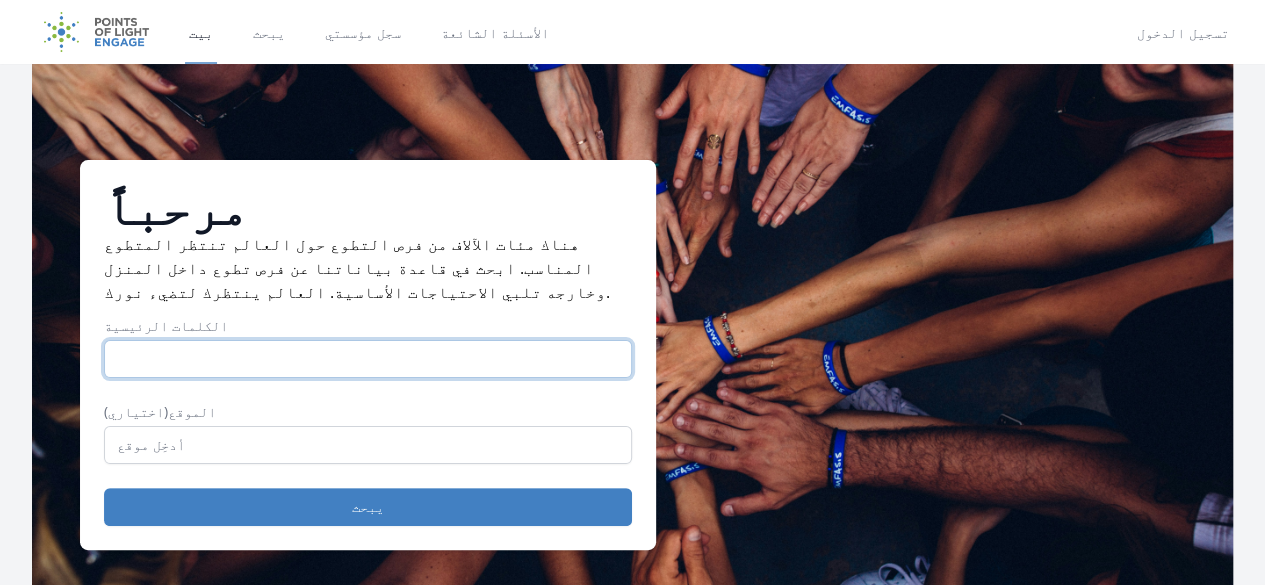 click on "الكلمات الرئيسية" at bounding box center (368, 359) 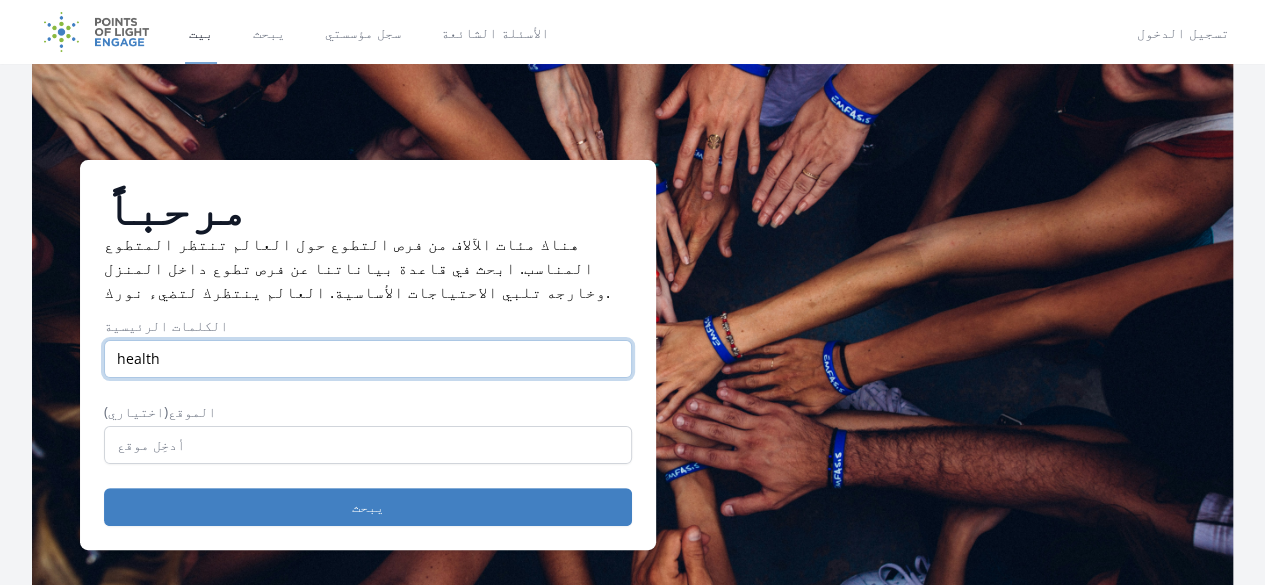 type on "health" 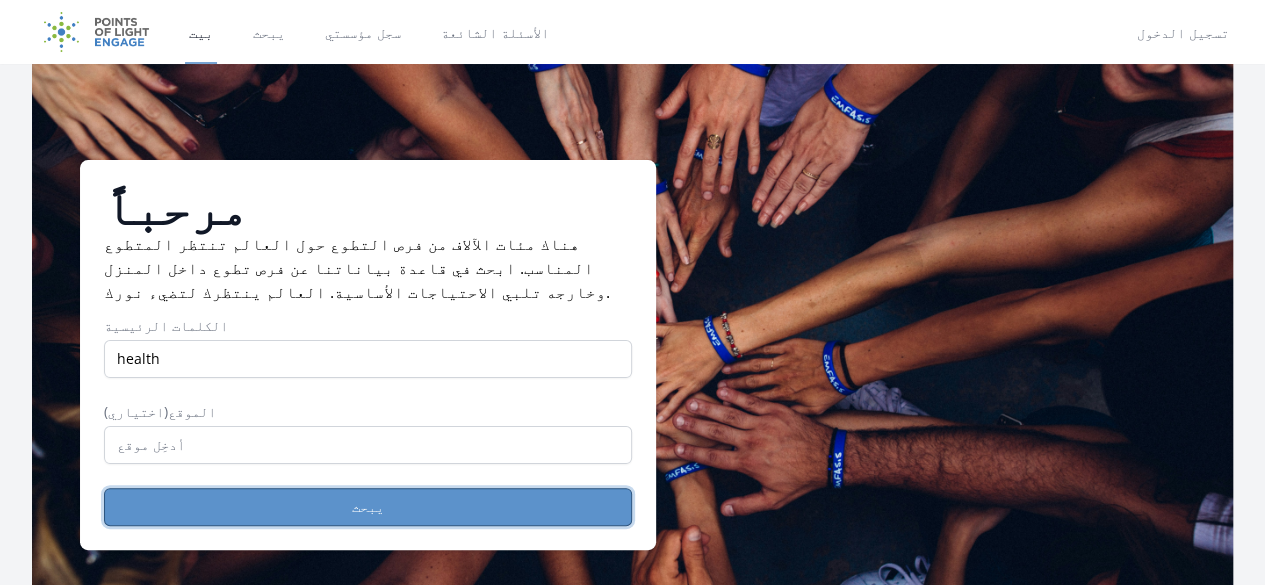 click on "يبحث" at bounding box center (368, 507) 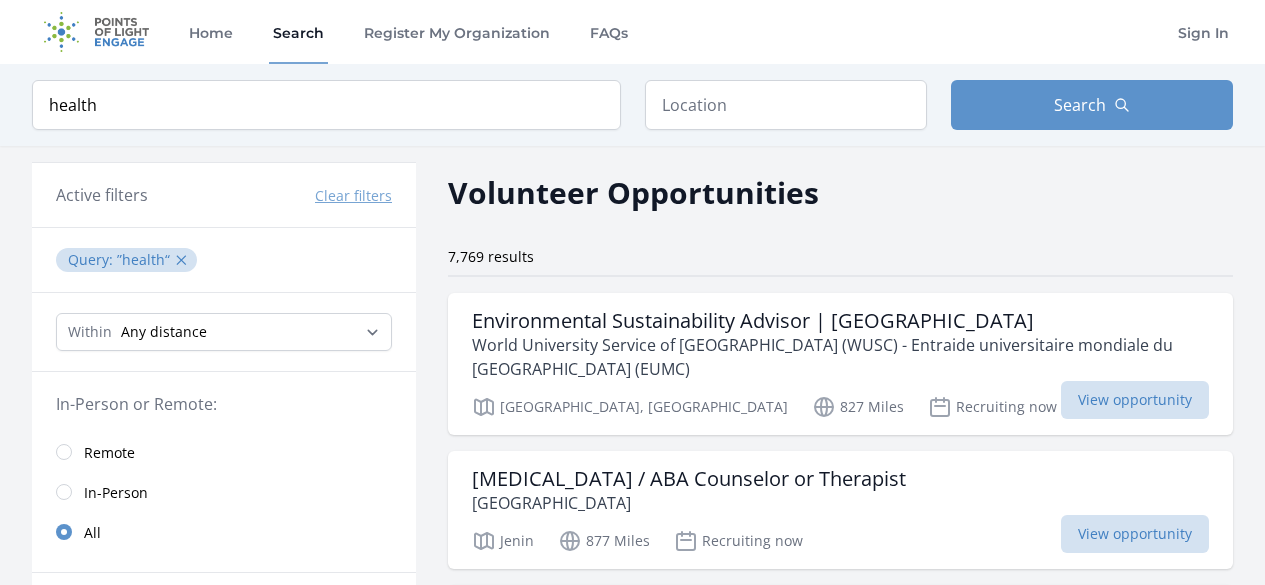 scroll, scrollTop: 0, scrollLeft: 0, axis: both 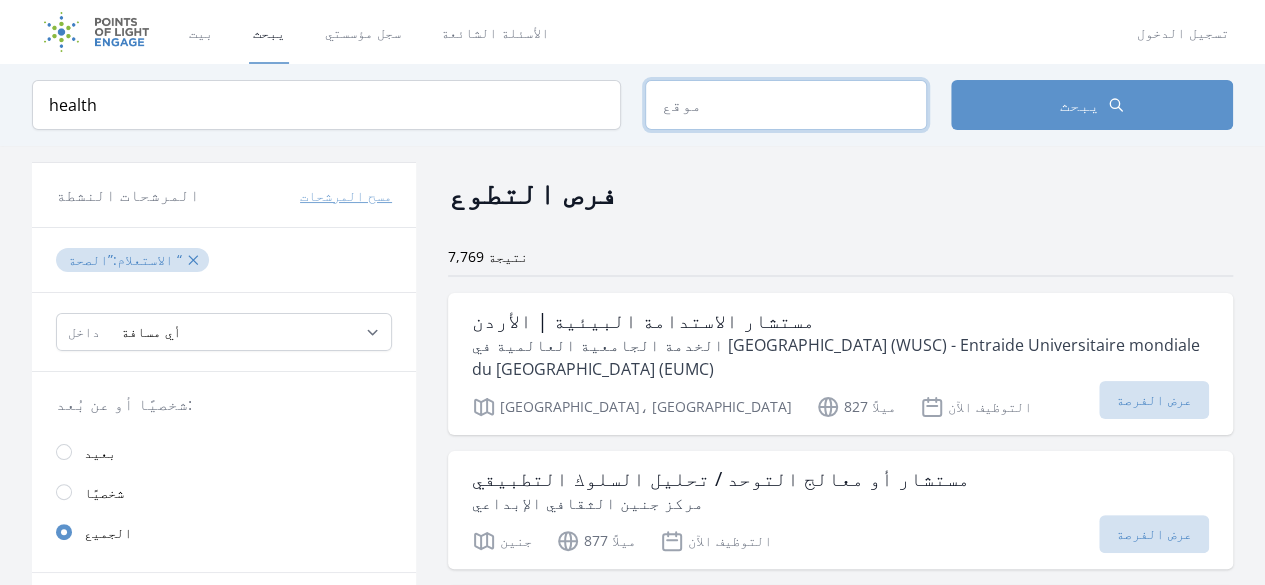 click at bounding box center (786, 105) 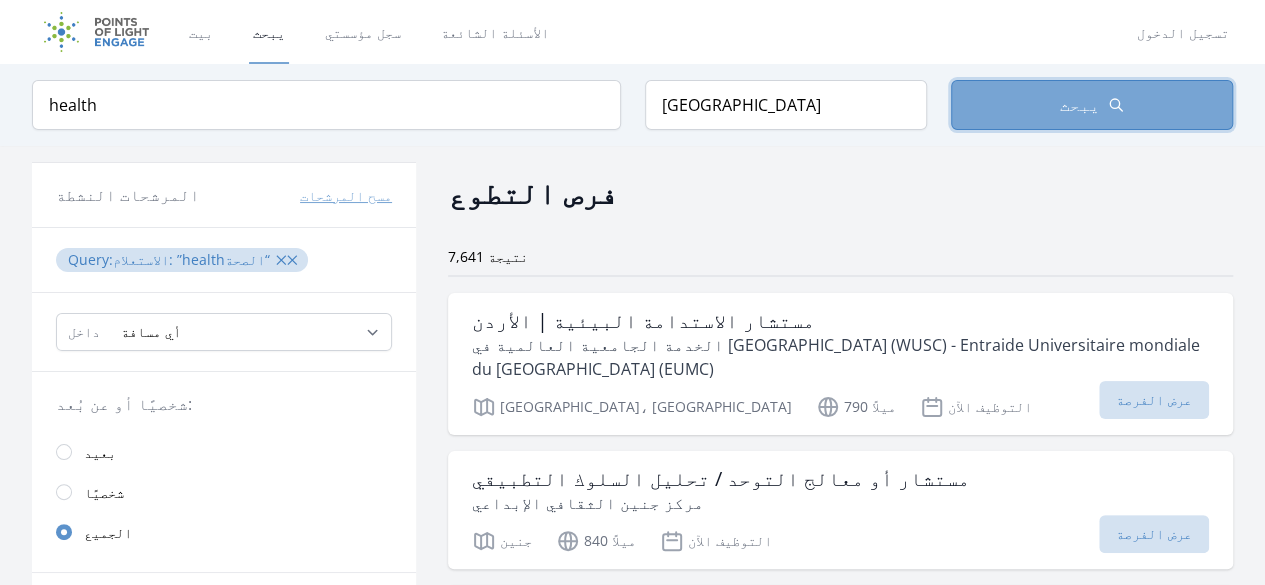 click on "يبحث" at bounding box center [1092, 105] 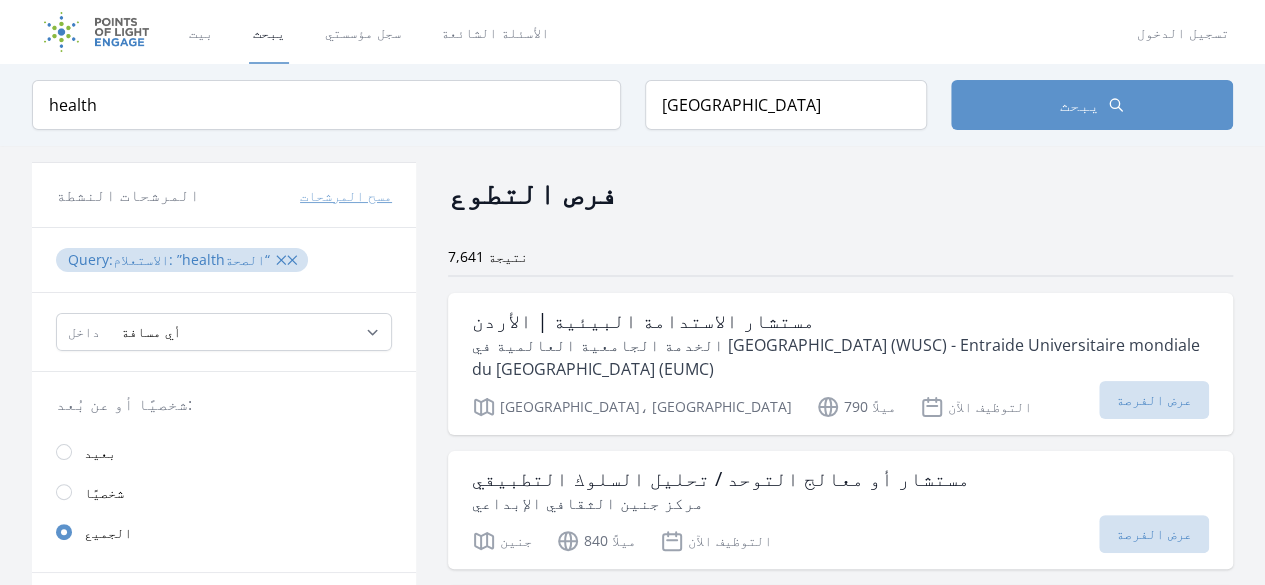 click on "شخصيًا أو عن بُعد:" at bounding box center [224, 404] 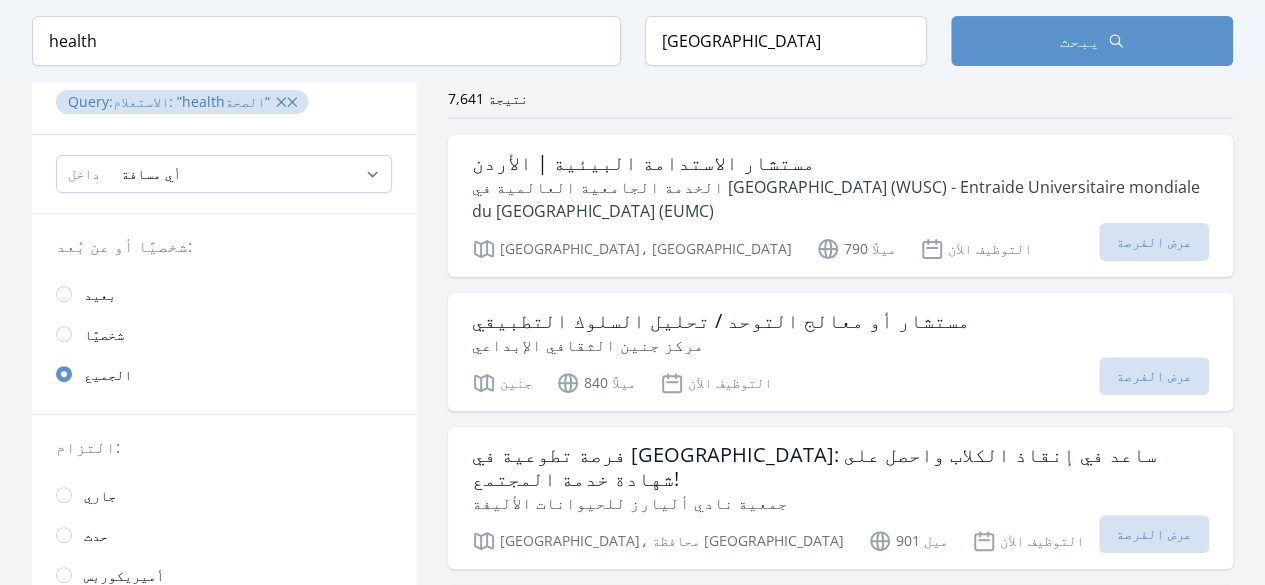 scroll, scrollTop: 160, scrollLeft: 0, axis: vertical 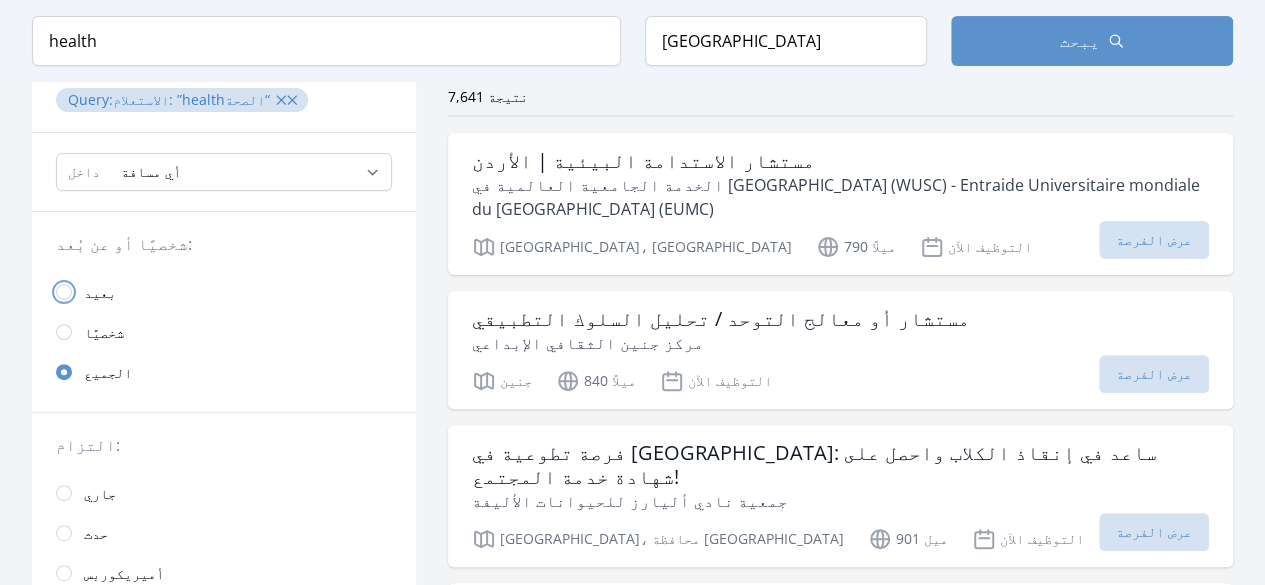 click at bounding box center (64, 292) 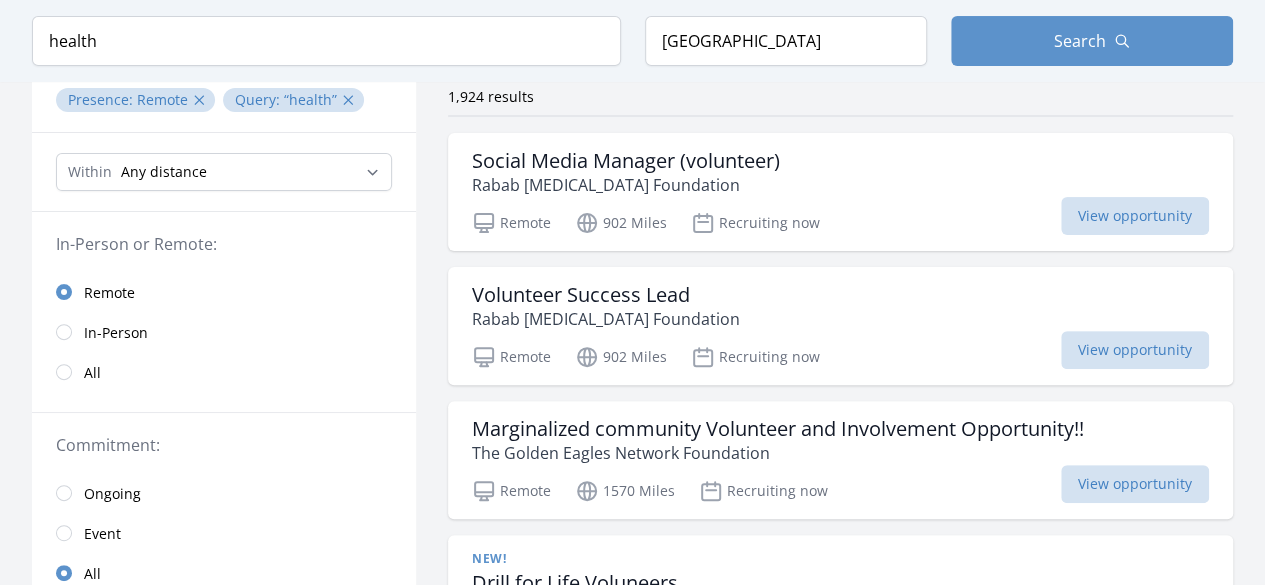 click on "In-Person" at bounding box center [224, 332] 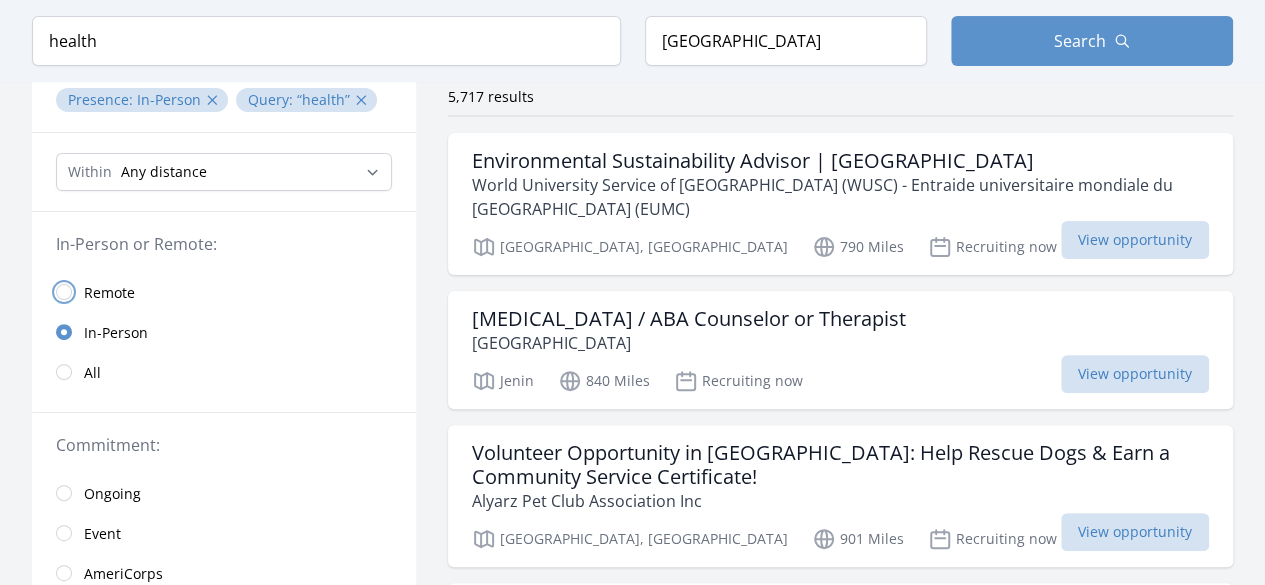click at bounding box center (64, 292) 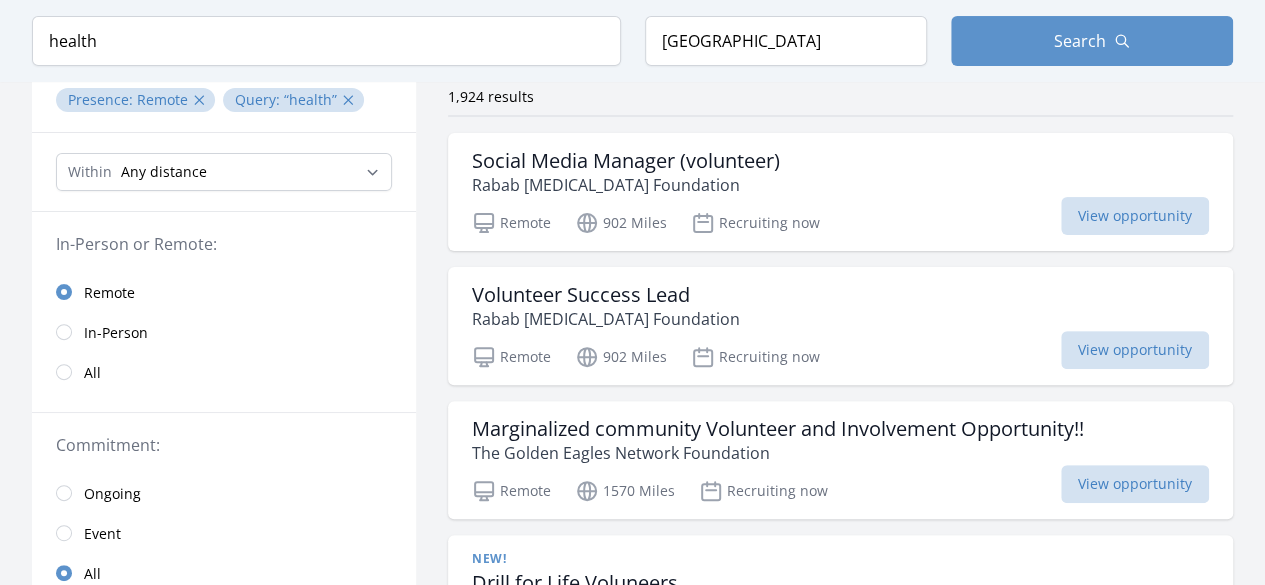 click on "Remote" at bounding box center (224, 292) 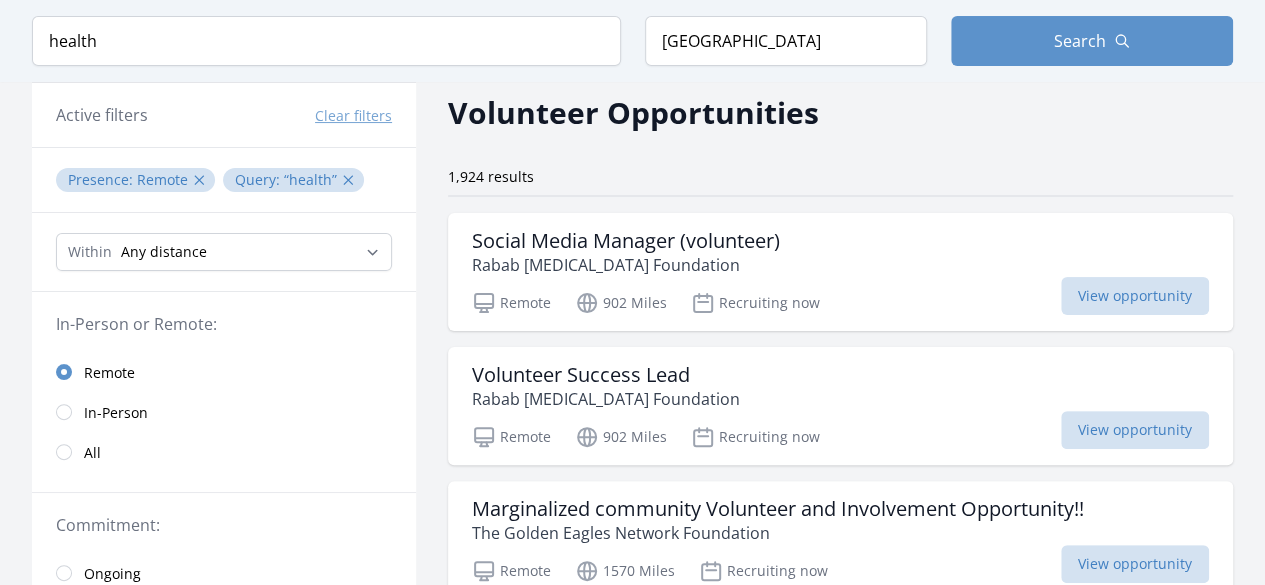 scroll, scrollTop: 120, scrollLeft: 0, axis: vertical 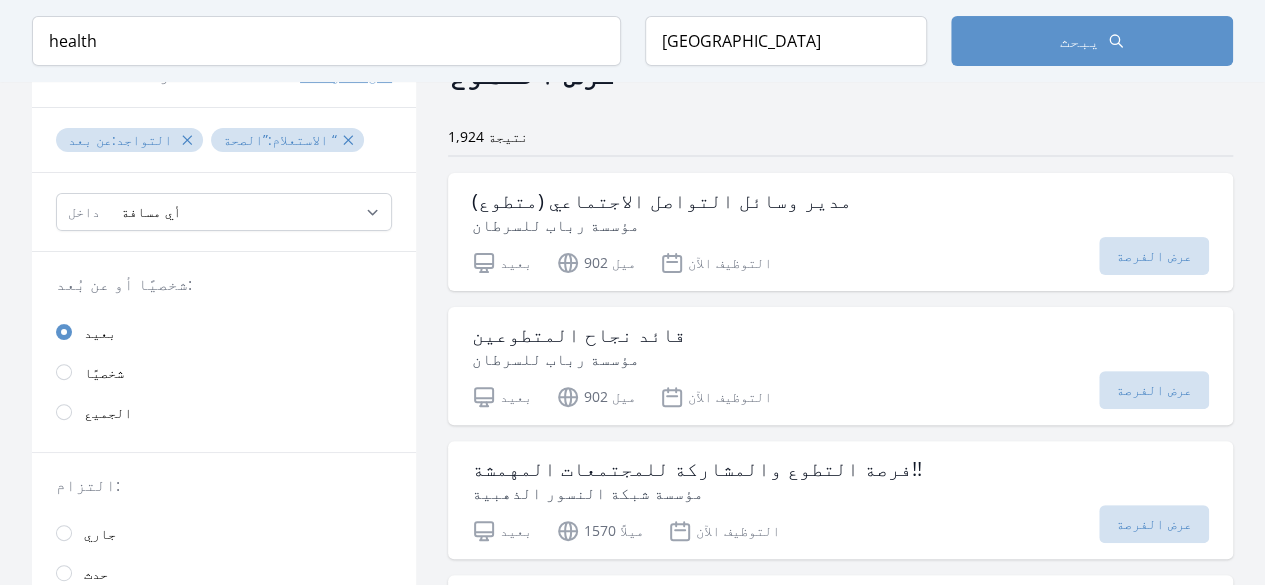 click on "1,924 نتيجة" at bounding box center (840, 137) 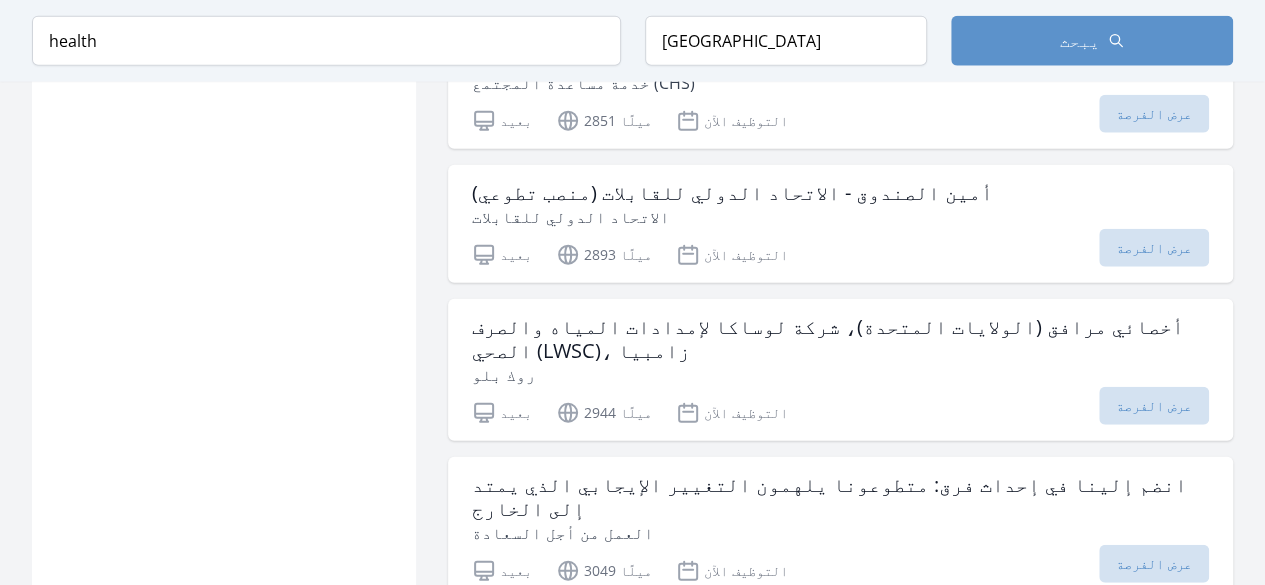scroll, scrollTop: 2400, scrollLeft: 0, axis: vertical 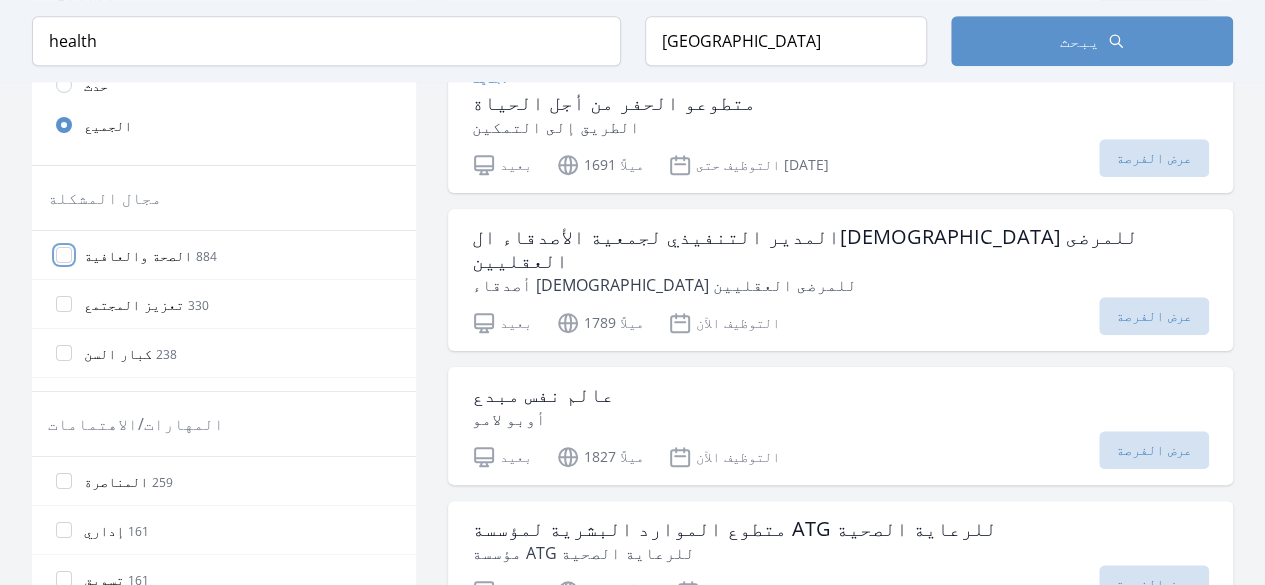 click on "الصحة والعافية   884" at bounding box center (64, 255) 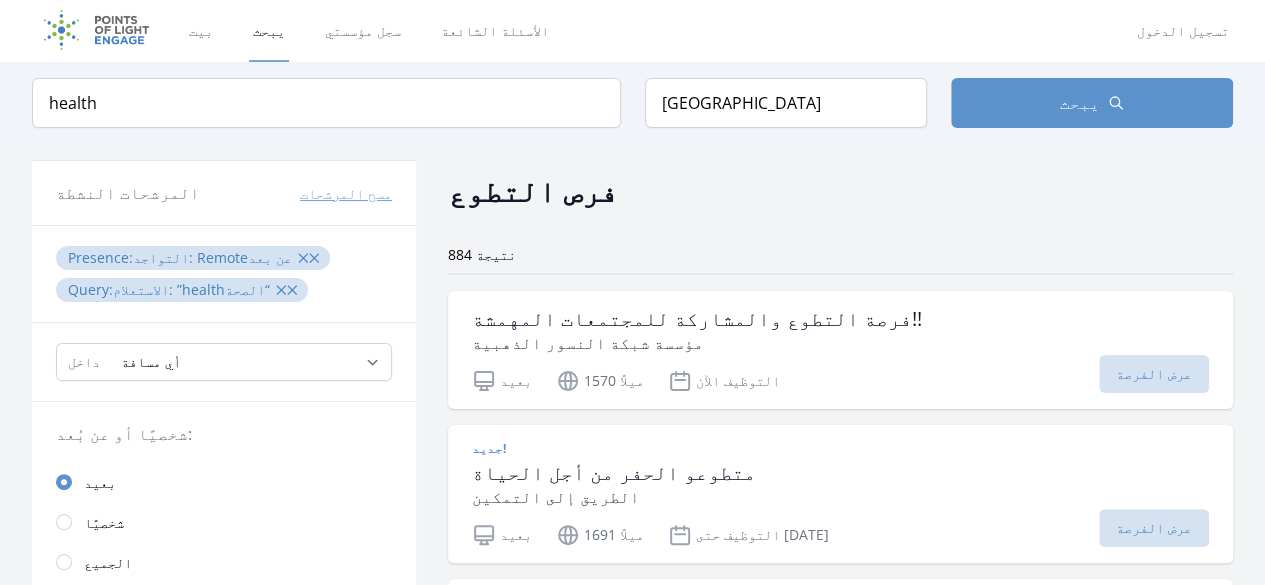 scroll, scrollTop: 0, scrollLeft: 0, axis: both 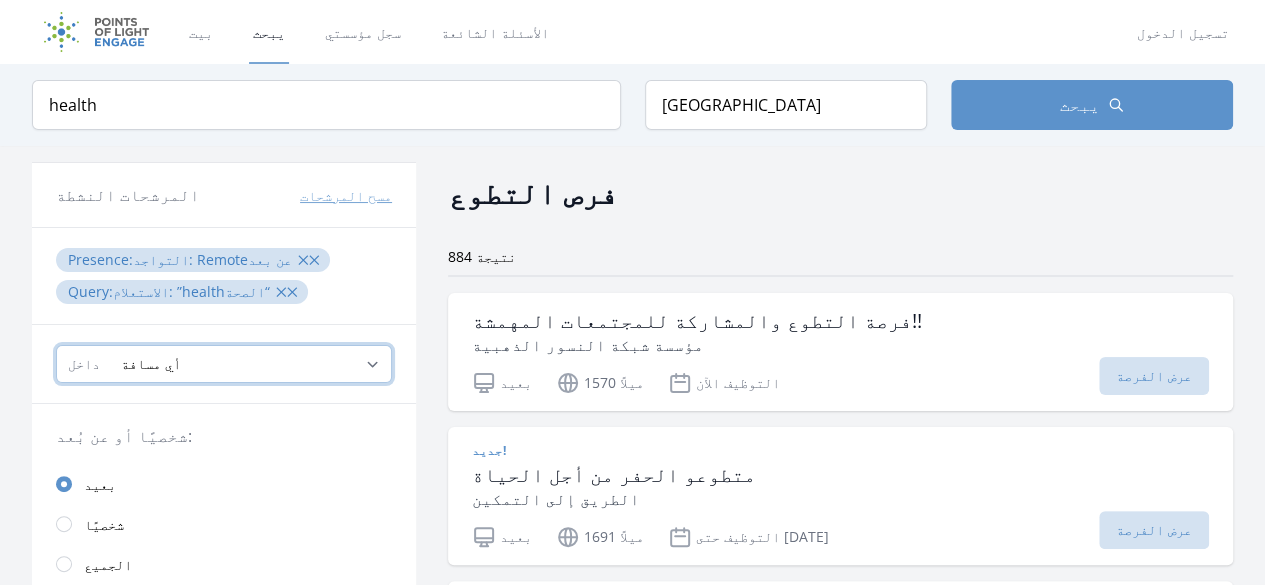 click on "أي مسافة ، 5 أميال ، 20 ميلاً ، 50 ميلاً ، 100 ميل" at bounding box center [224, 364] 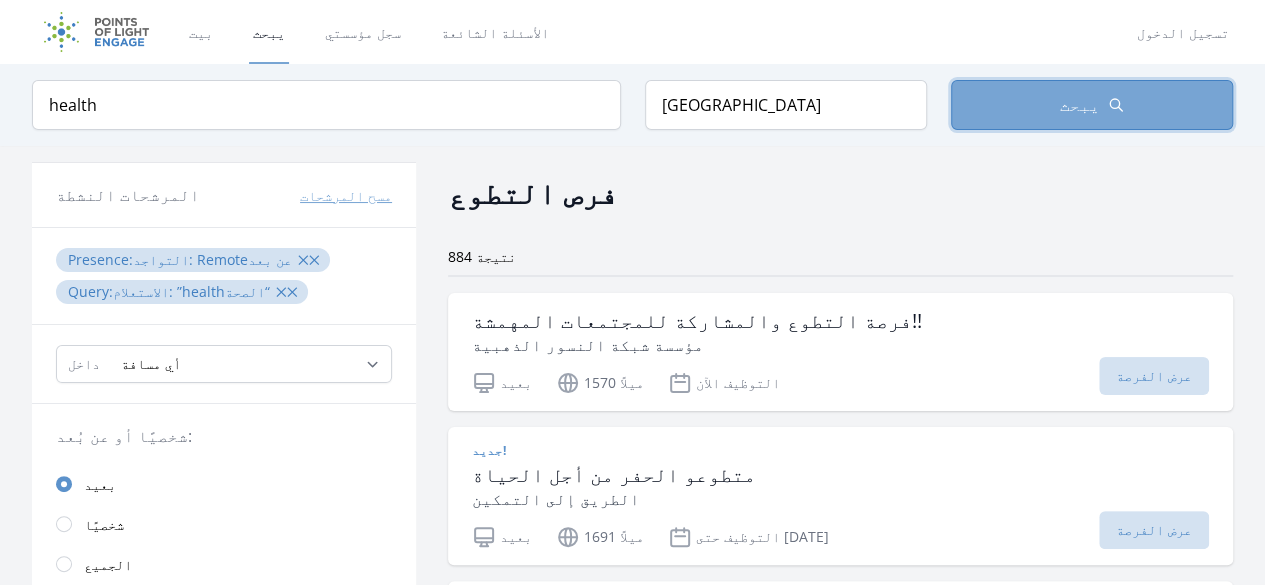 click on "يبحث" at bounding box center [1092, 105] 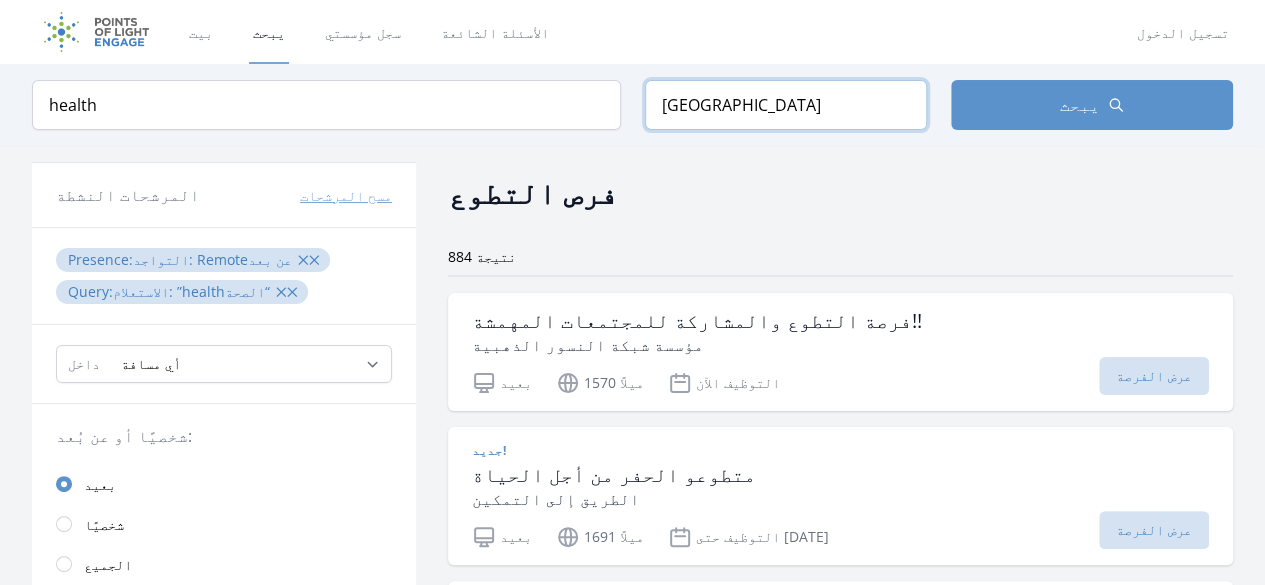 click on "[GEOGRAPHIC_DATA]" at bounding box center [786, 105] 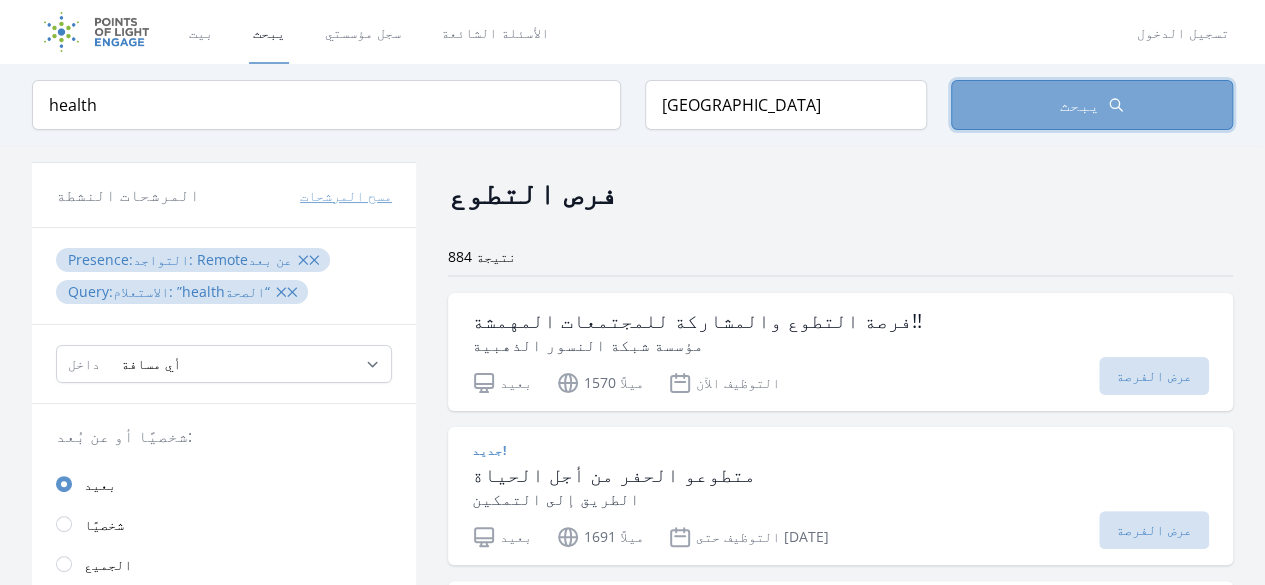 click on "يبحث" at bounding box center (1092, 105) 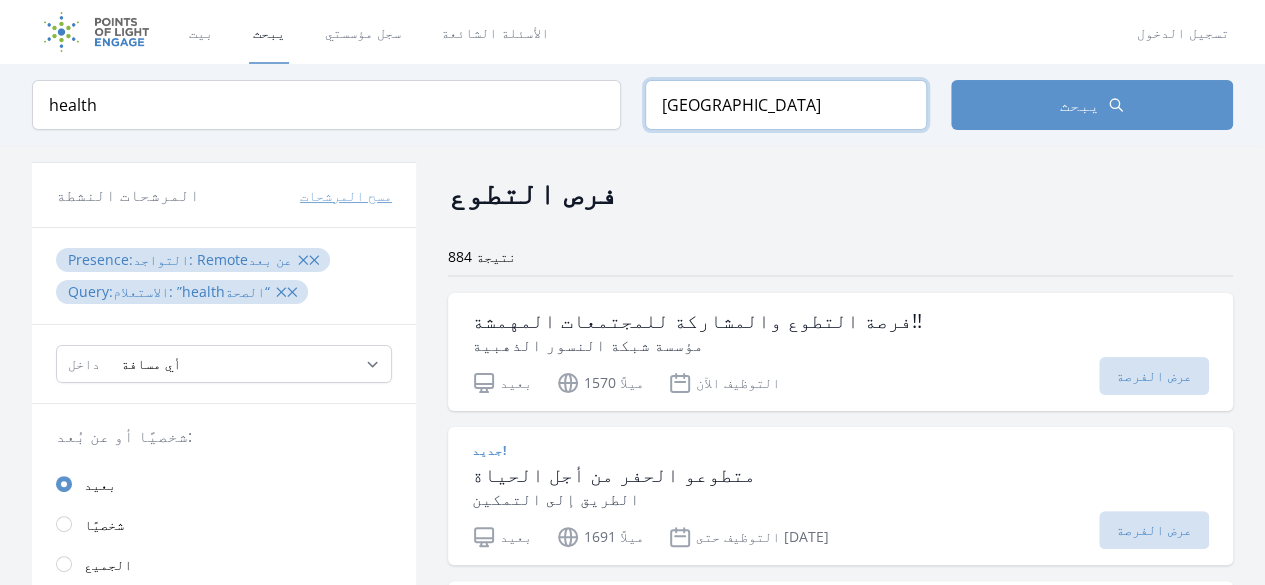 click on "[GEOGRAPHIC_DATA]" at bounding box center (786, 105) 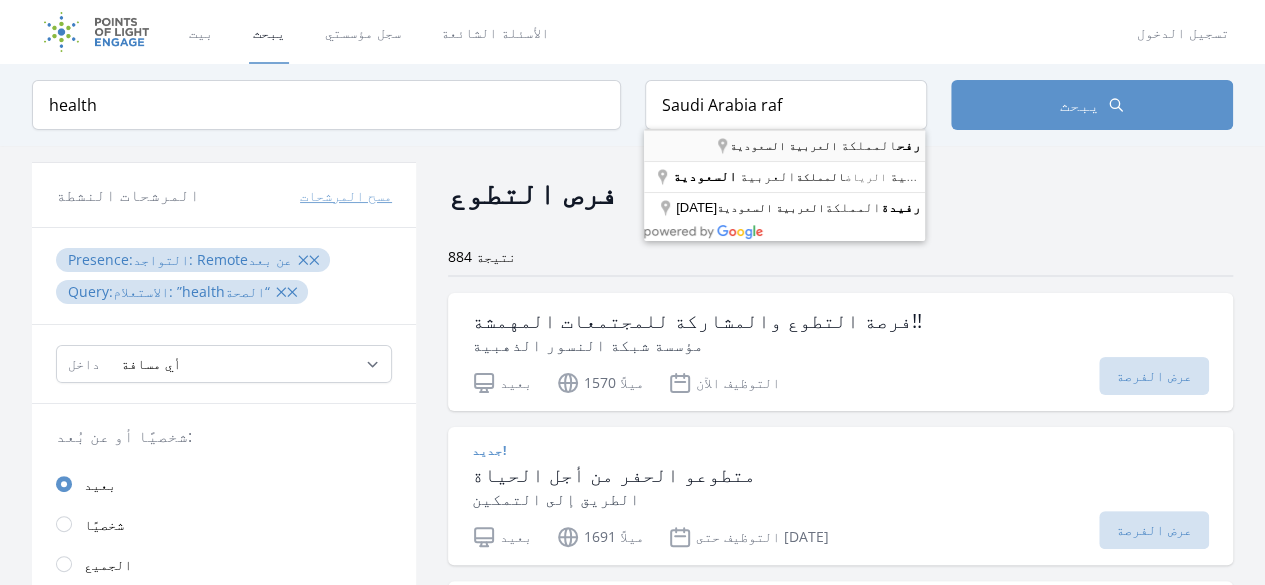 type on "Rafha [GEOGRAPHIC_DATA]" 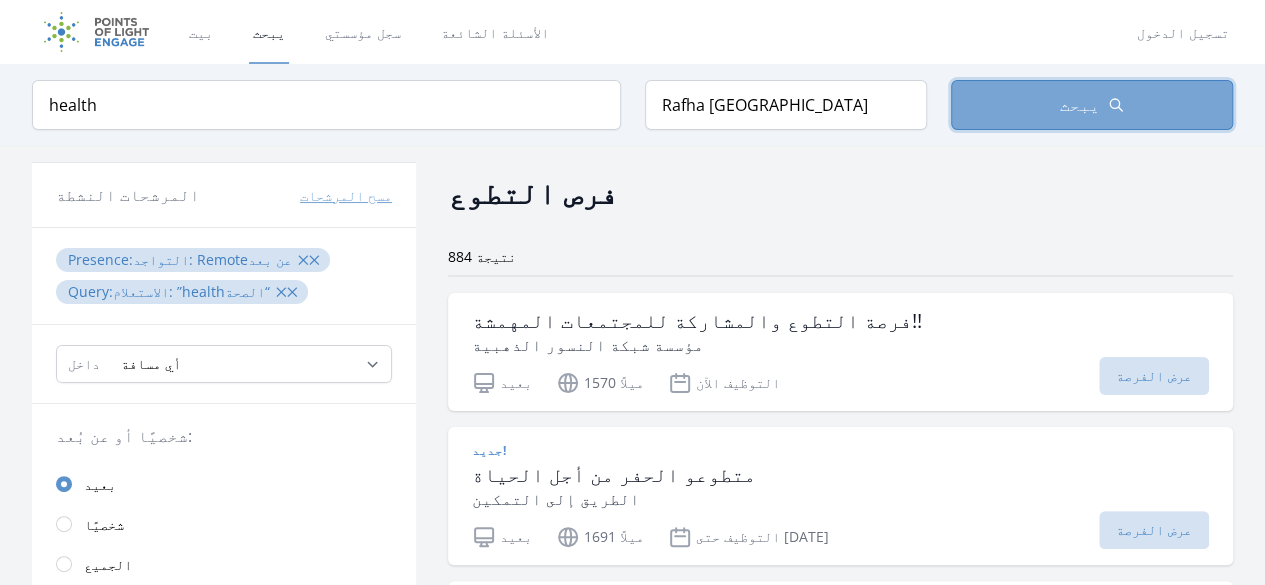 click on "يبحث" at bounding box center [1092, 105] 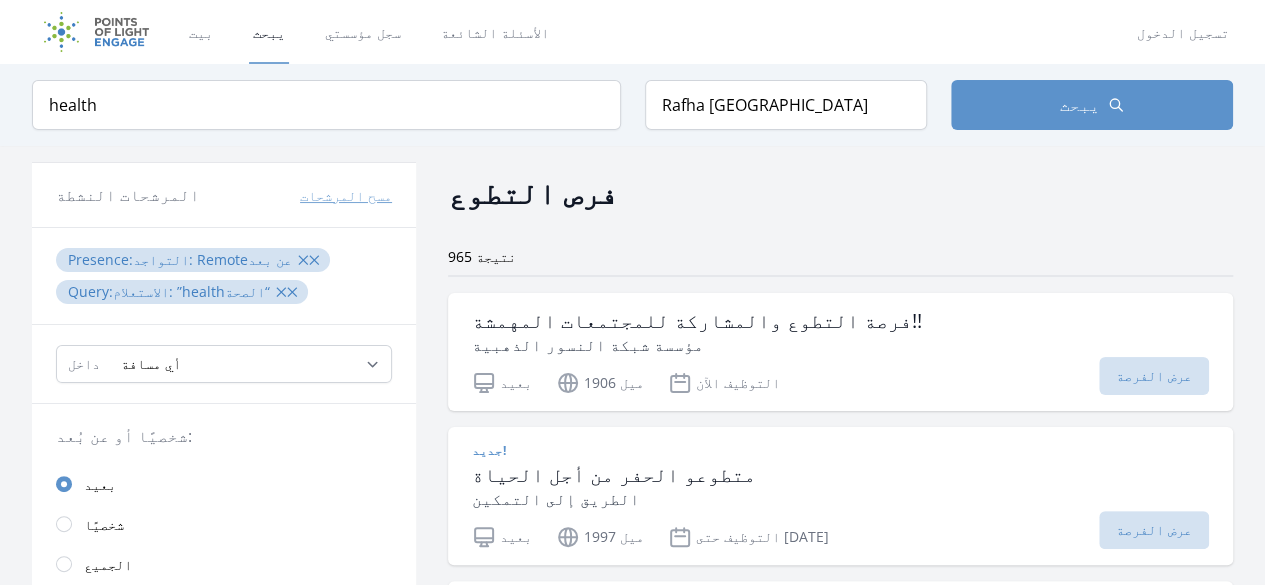 click on "فرص التطوع
965 نتيجة
فرصة التطوع والمشاركة للمجتمعات المهمشة!!
مؤسسة شبكة النسور الذهبية
بعيد" at bounding box center (840, 1641) 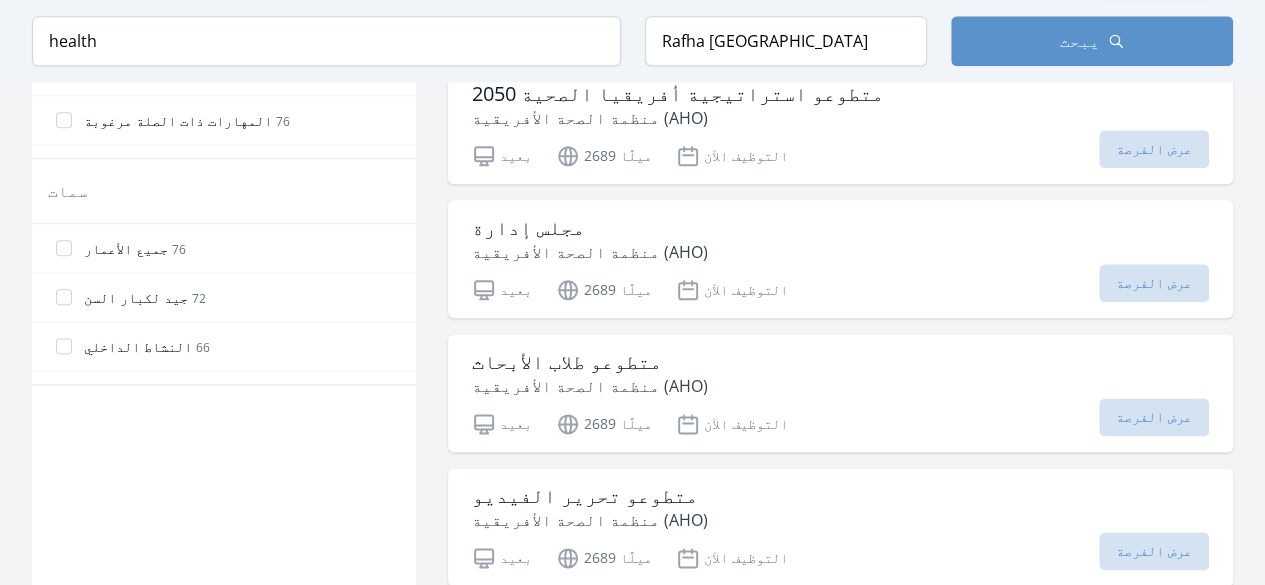 scroll, scrollTop: 1160, scrollLeft: 0, axis: vertical 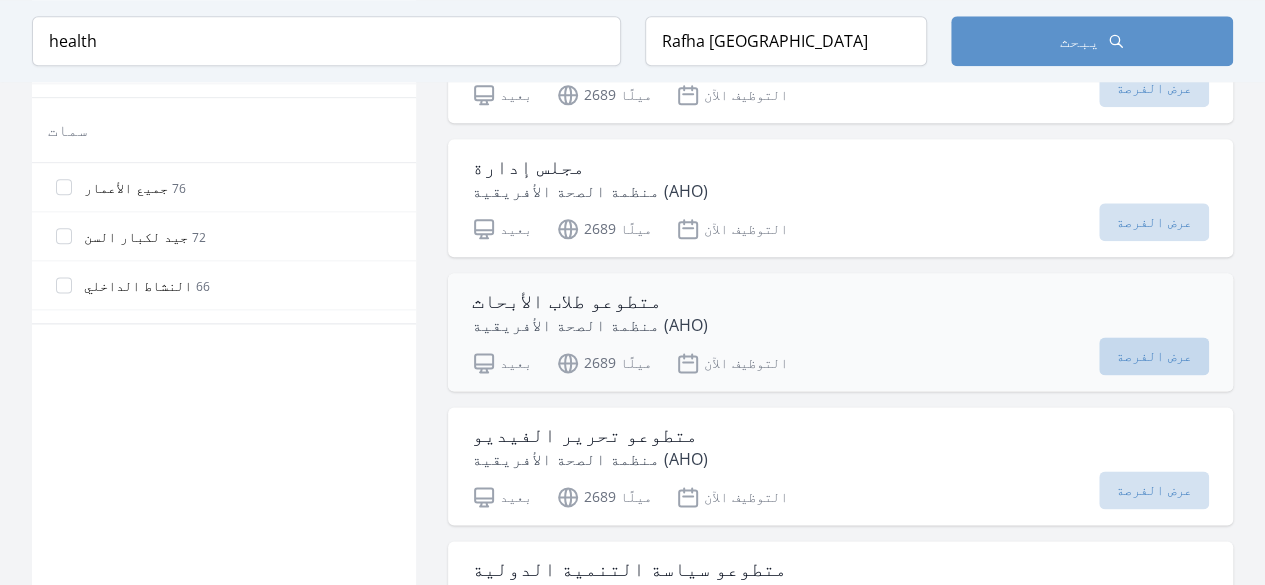click on "عرض الفرصة" at bounding box center (1154, 355) 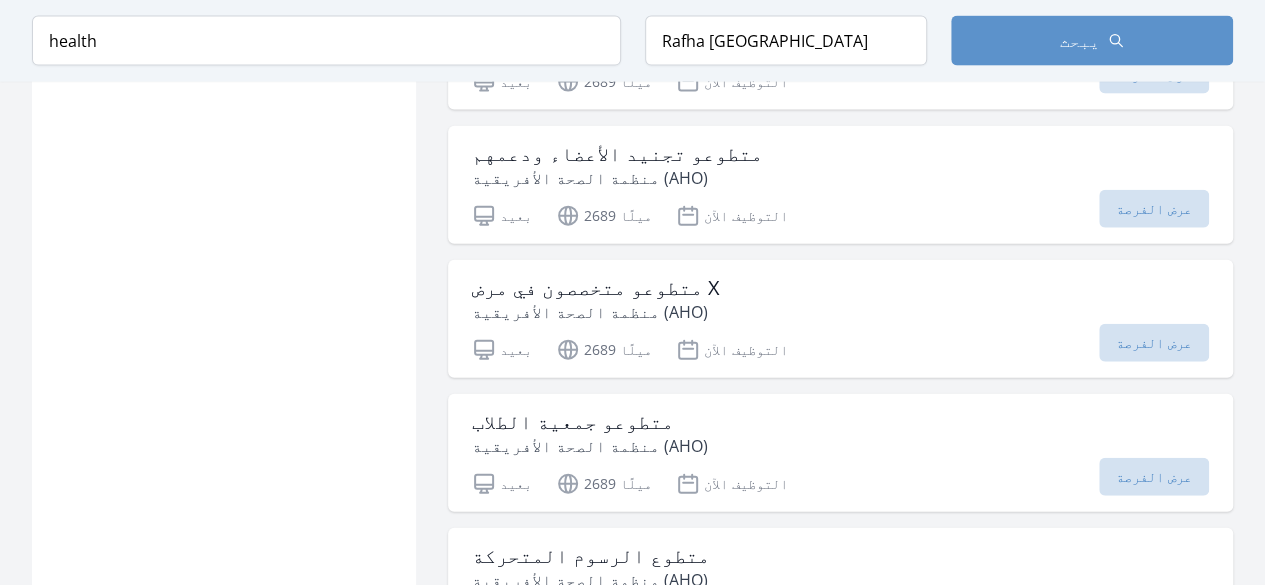 scroll, scrollTop: 2248, scrollLeft: 0, axis: vertical 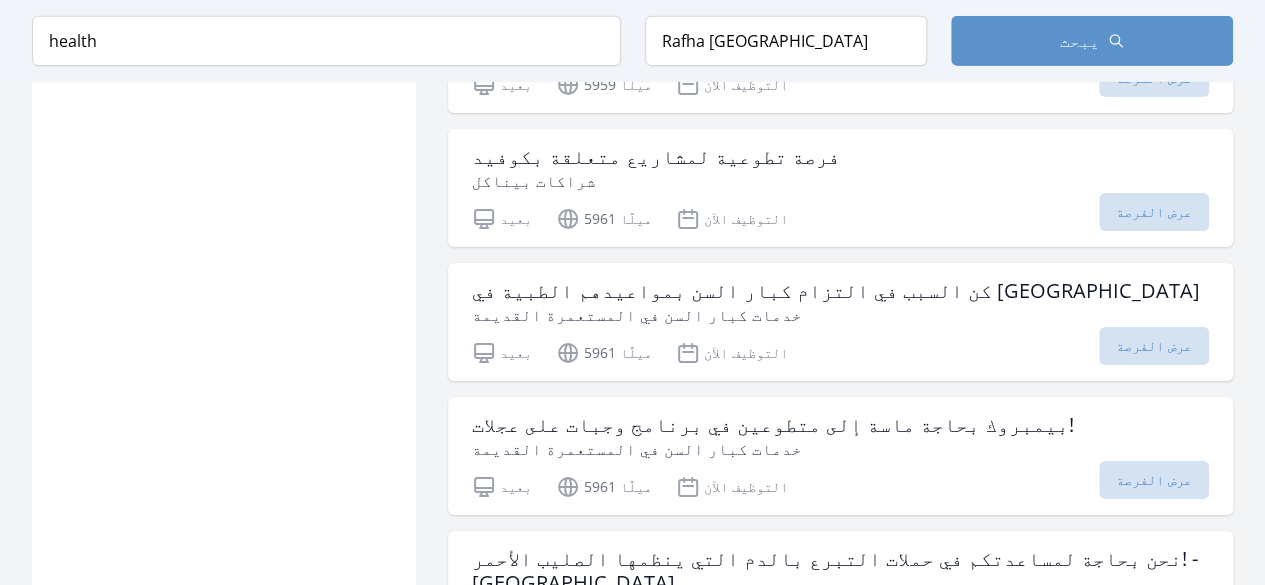 click on "المرشحات النشطة
مسح المرشحات
Presence : التواجد  :  Remote عن بعد ✕ ✕ Query : الاستعلام  :  health الصحة ✕ ✕
داخل أي مسافة ، 5 أميال ، 20 ميلاً ، 50 ميلاً ، 100 ميل
شخصيًا أو عن بُعد:   بعيد   شخصيًا   الجميع
التزام:   جاري   حدث   الجميع
مجال المشكلة   الصحة والعافية   965   تعزيز المجتمع   375   كبار السن   251   تعليم   216   الجوع   209   الأطفال والشباب   150   الإعاقات   150   الفنون والثقافة   97     82" at bounding box center [224, -3733] 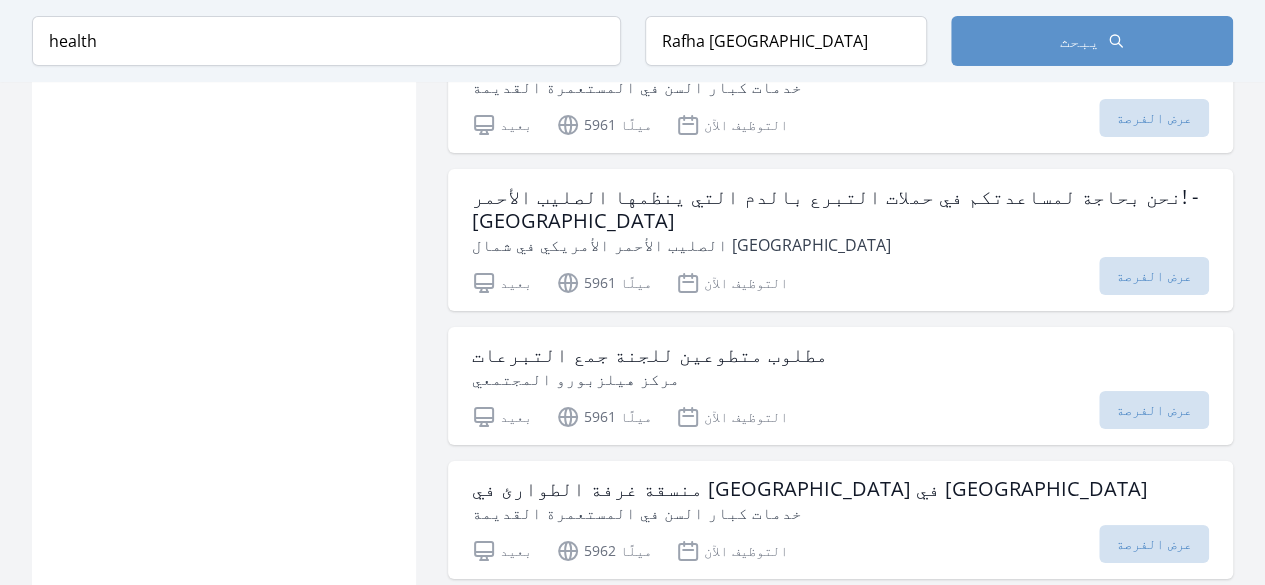 scroll, scrollTop: 11248, scrollLeft: 0, axis: vertical 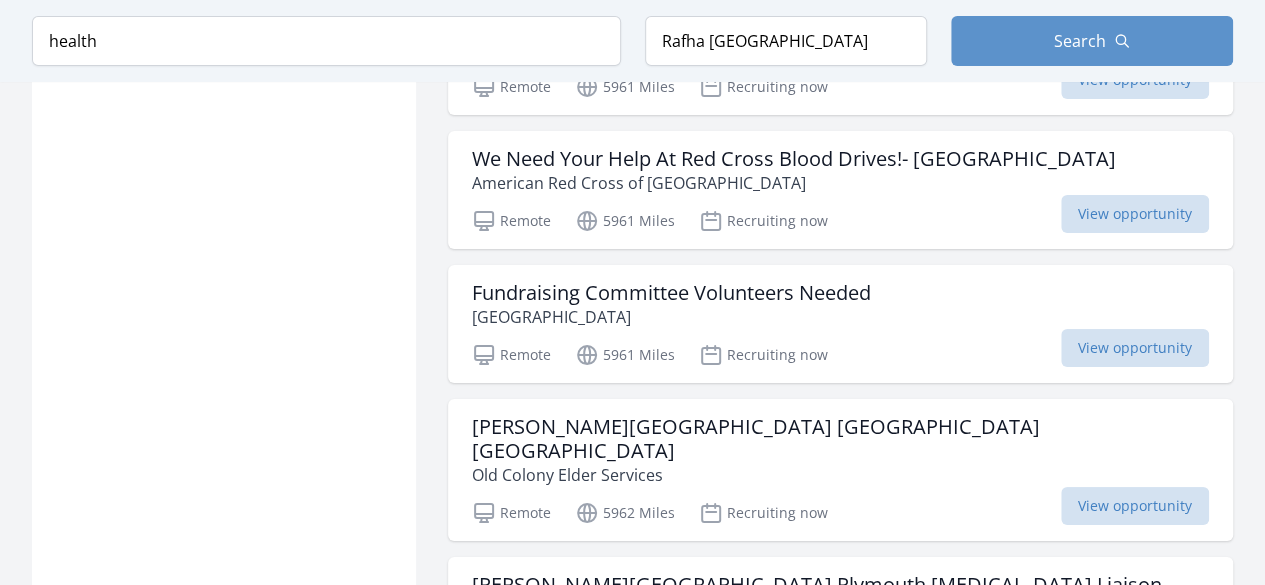 click on "Active filters
Clear filters
Presence : Remote ✕ Query : health ✕
Within Any distance , 5 Miles , 20 Miles , 50 Miles , 100 Miles
In-Person or Remote:   Remote   In-Person   All
Commitment:   Ongoing   Event   All
Issue area   Health & Wellness   965   Community Strengthening   375   Seniors   251   Education   216   Hunger   209   Children & Youth   150   Disabilities   150   Arts & Culture   97   Technology   82   Veterans & Military Families   67   Disaster Response & Recovery   61   Animals   59   Environment   51   Women's Issues   50   Sports & Recreation   45   Poverty   43   Civil Rights   42   Family Services   40     37" at bounding box center [224, -4133] 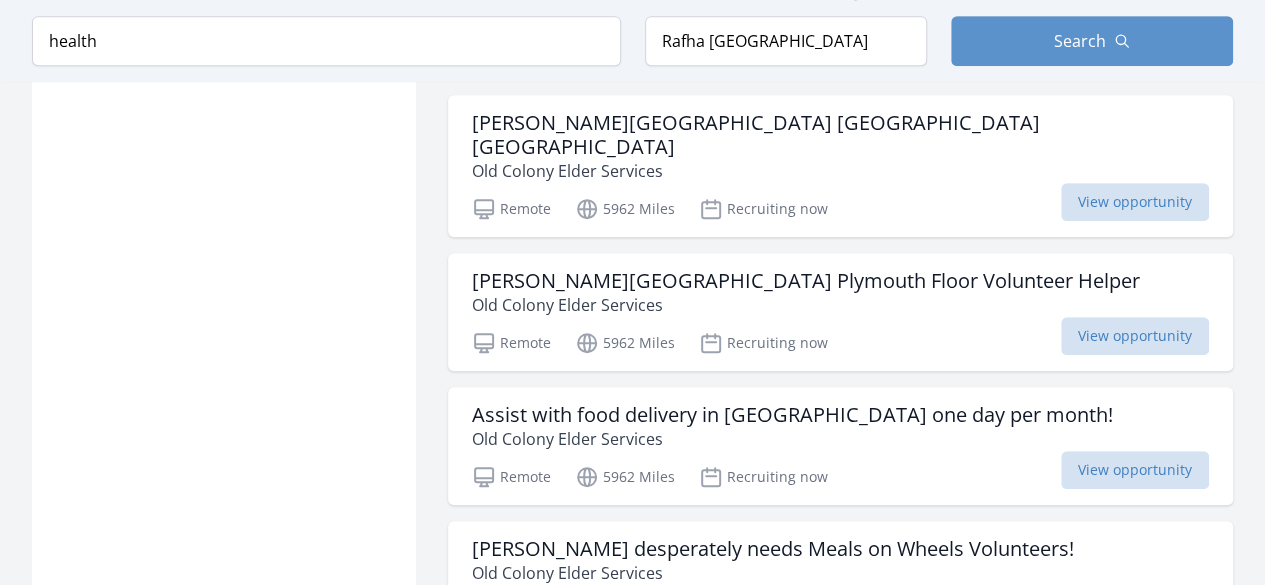 scroll, scrollTop: 11848, scrollLeft: 0, axis: vertical 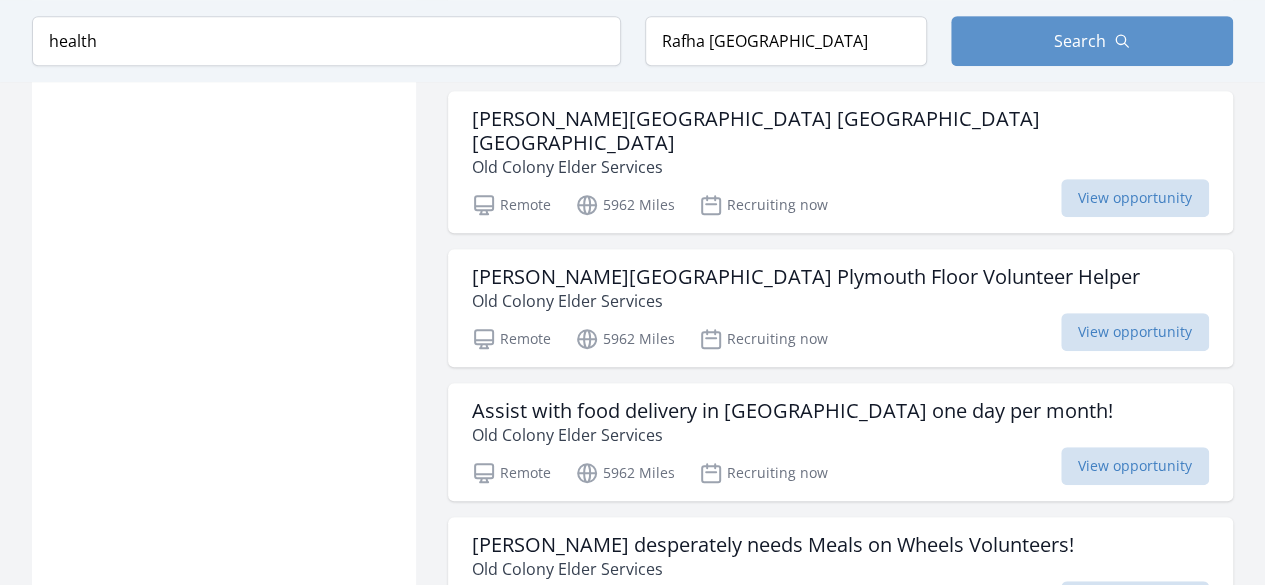 click on "Active filters
Clear filters
Presence : Remote ✕ Query : health ✕
Within Any distance , 5 Miles , 20 Miles , 50 Miles , 100 Miles
In-Person or Remote:   Remote   In-Person   All
Commitment:   Ongoing   Event   All
Issue area   Health & Wellness   965   Community Strengthening   375   Seniors   251   Education   216   Hunger   209   Children & Youth   150   Disabilities   150   Arts & Culture   97   Technology   82   Veterans & Military Families   67   Disaster Response & Recovery   61   Animals   59   Environment   51   Women's Issues   50   Sports & Recreation   45   Poverty   43   Civil Rights   42   Family Services   40     37" at bounding box center (224, -4733) 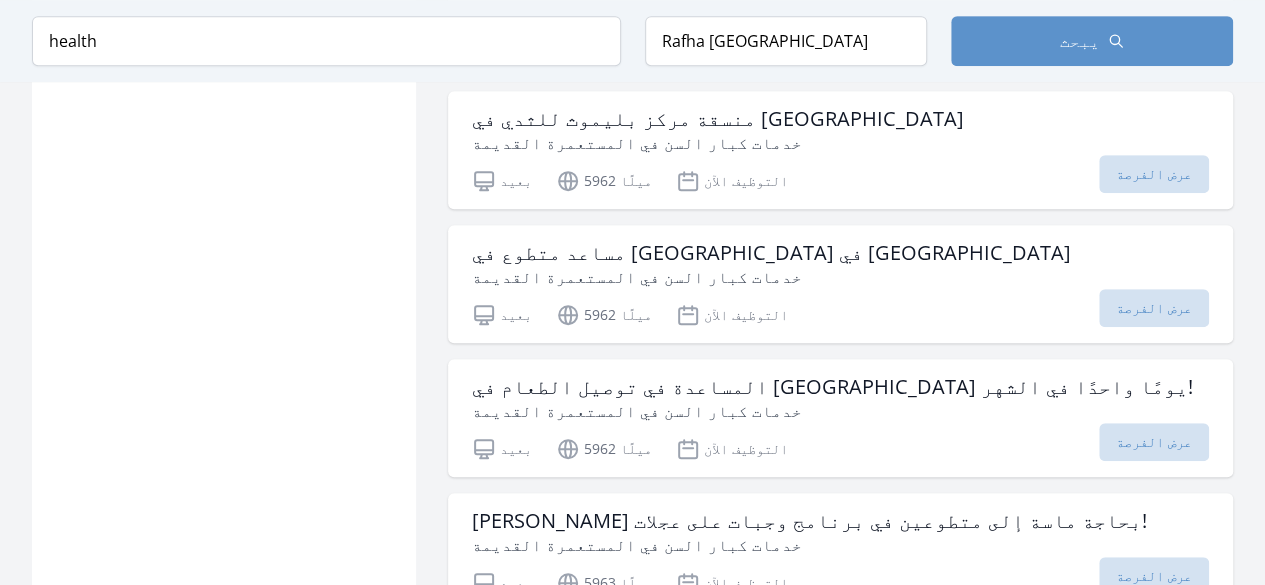 click on "المرشحات النشطة
مسح المرشحات
التواجد  :  عن بعد ✕ الاستعلام  :  الصحة ✕
داخل أي مسافة ، 5 أميال ، 20 ميلاً ، 50 ميلاً ، 100 ميل
شخصيًا أو عن بُعد:   بعيد   شخصيًا   الجميع
التزام:   جاري   حدث   الجميع
مجال المشكلة   الصحة والعافية   965   تعزيز المجتمع   375   كبار السن   251   تعليم   216   الجوع   209   الأطفال والشباب   150   الإعاقات   150   الفنون والثقافة   97   تكنولوجيا   82     67     61     59" at bounding box center [224, -4733] 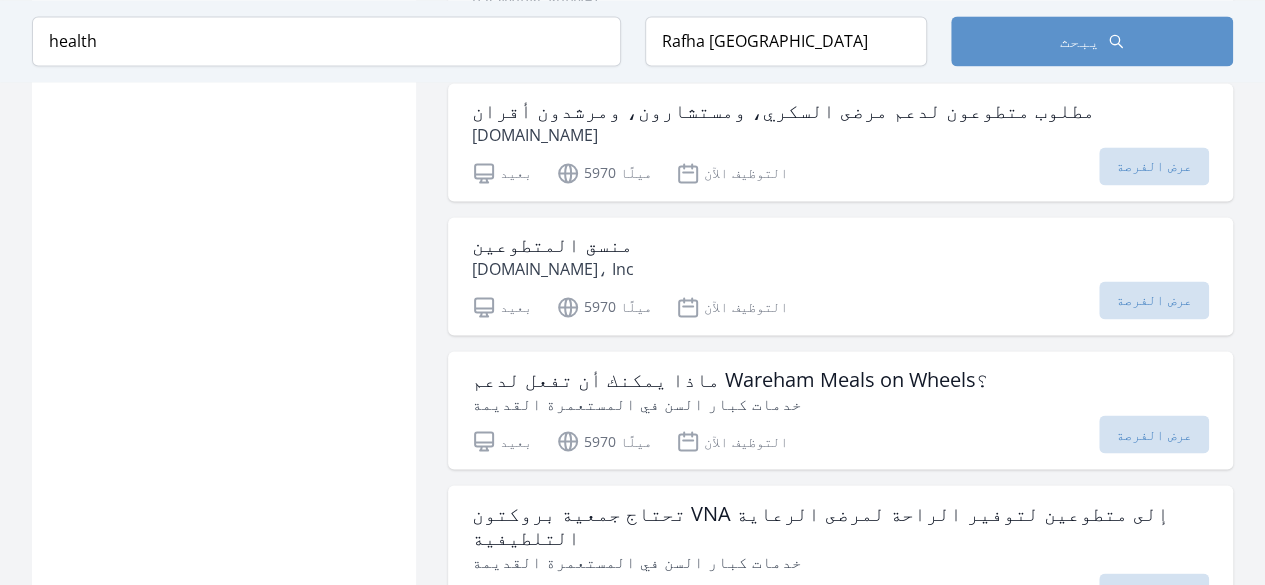 scroll, scrollTop: 13048, scrollLeft: 0, axis: vertical 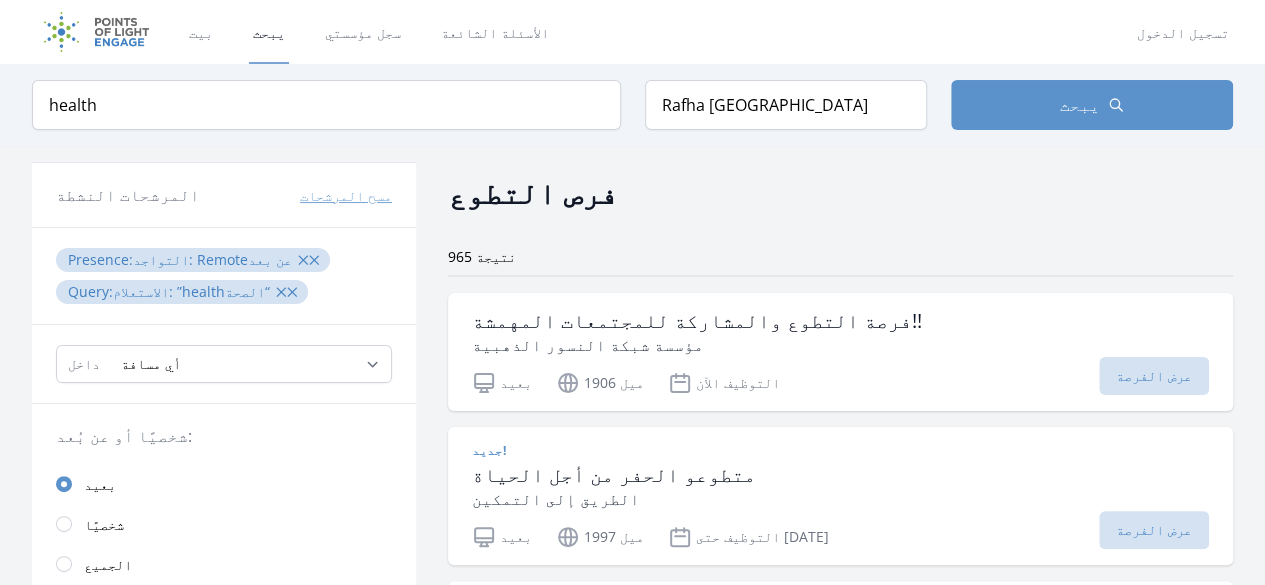 click on "فرص التطوع
965 نتيجة
فرصة التطوع والمشاركة للمجتمعات المهمشة!!
مؤسسة شبكة النسور الذهبية
بعيد" at bounding box center (840, 8483) 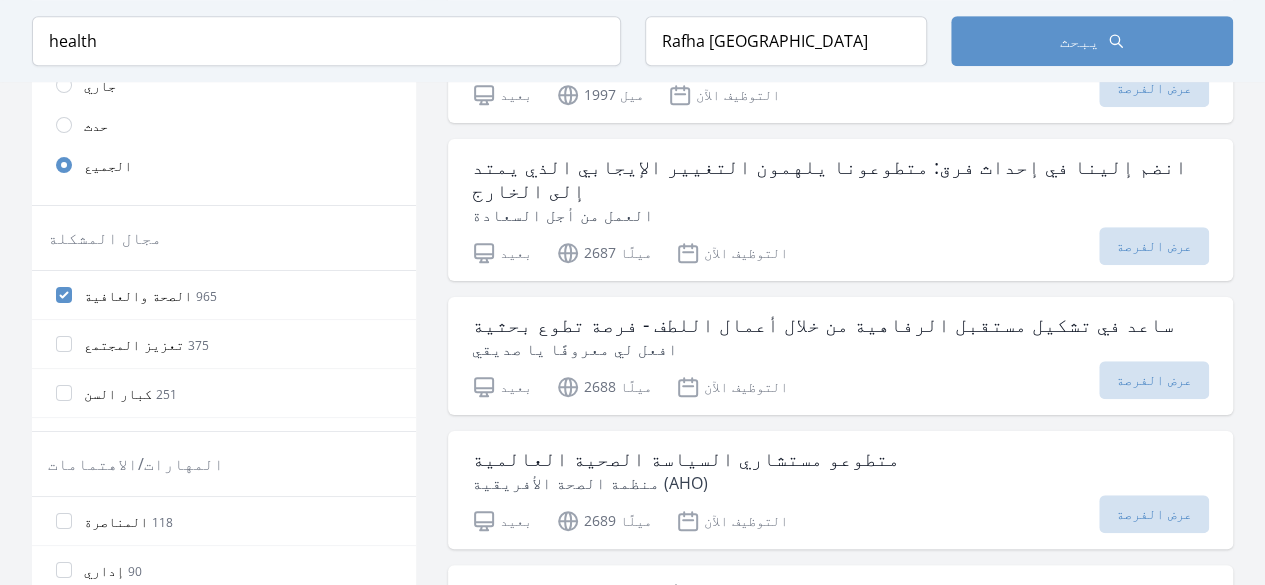 scroll, scrollTop: 640, scrollLeft: 0, axis: vertical 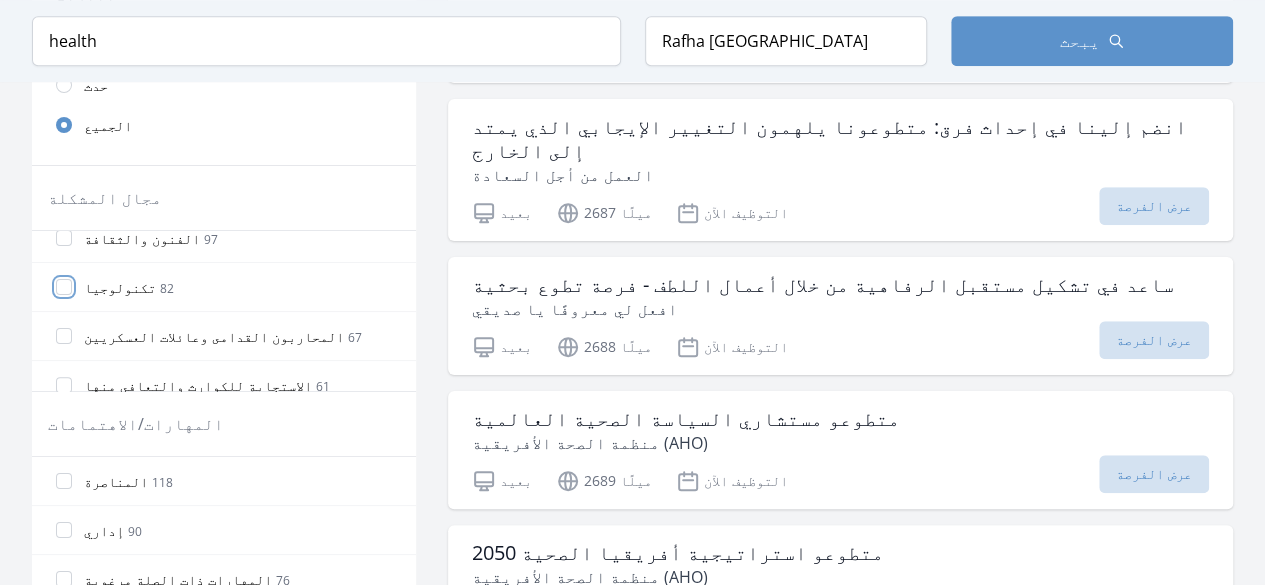 click on "تكنولوجيا   82" at bounding box center (64, 287) 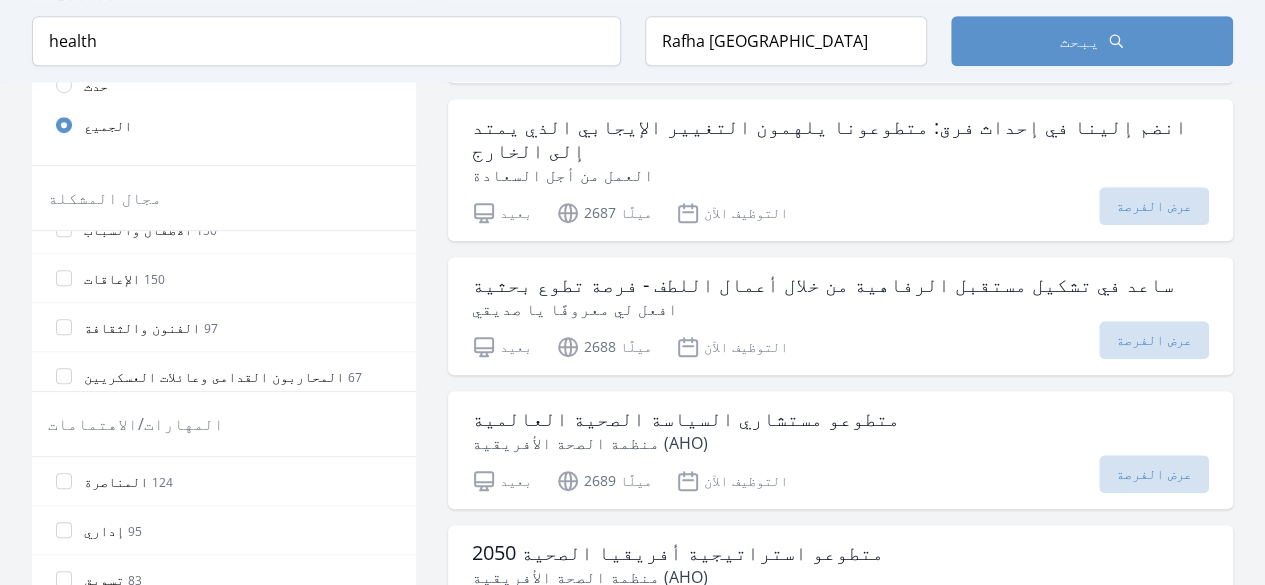 scroll, scrollTop: 347, scrollLeft: 0, axis: vertical 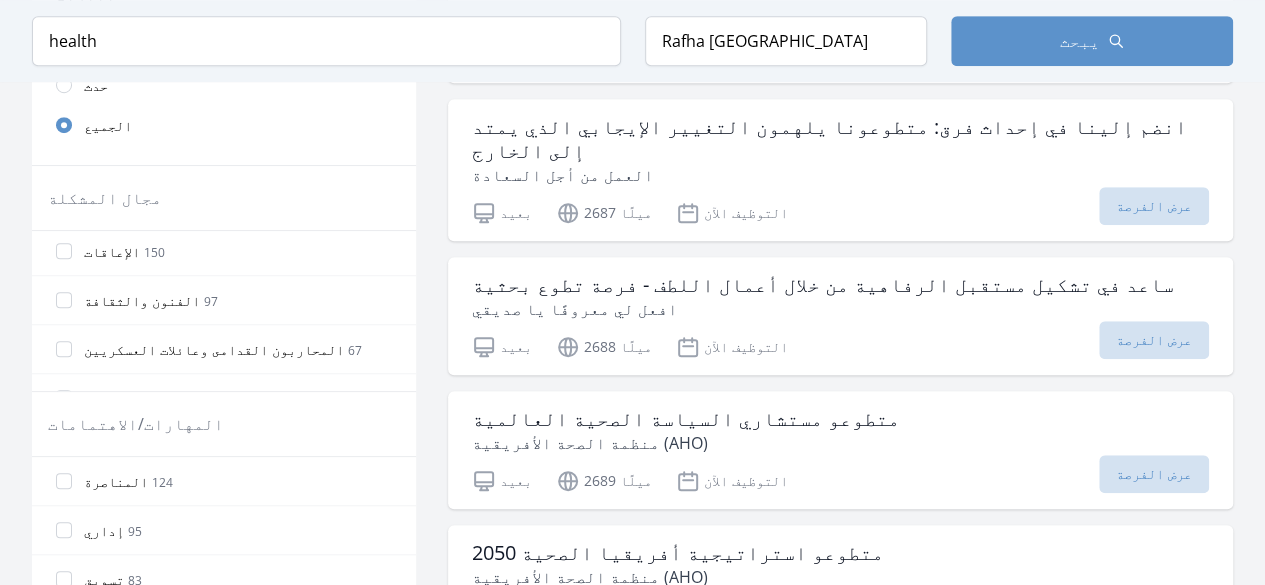 click on "الفنون والثقافة   97" at bounding box center [224, 300] 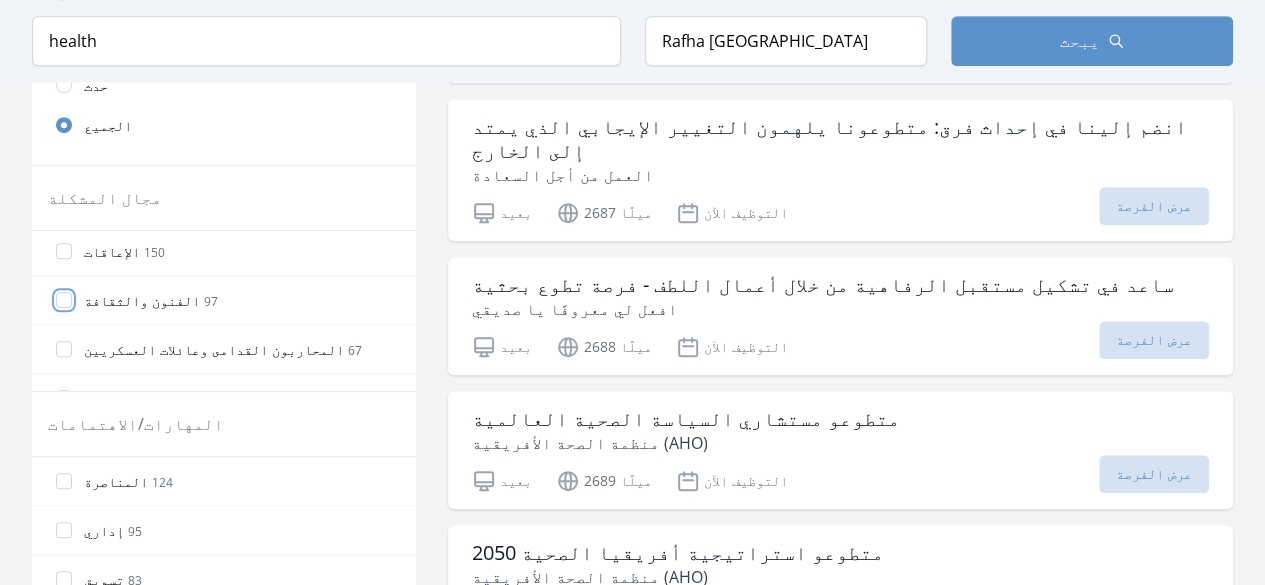 click on "الفنون والثقافة   97" at bounding box center (64, 300) 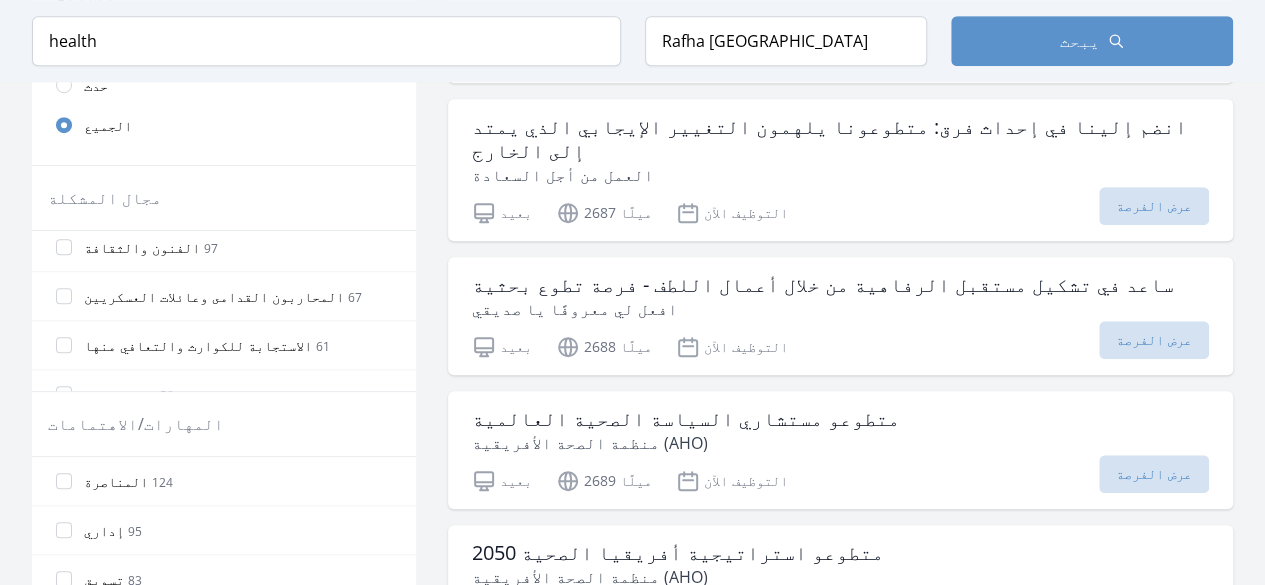 scroll, scrollTop: 360, scrollLeft: 0, axis: vertical 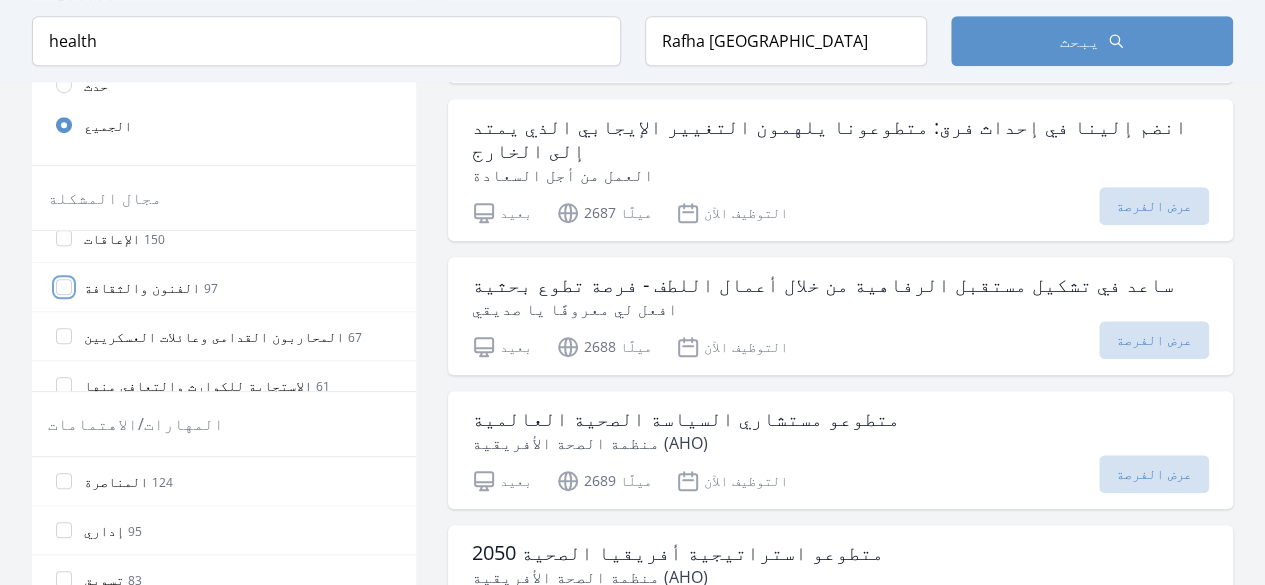 click on "الفنون والثقافة   97" at bounding box center (64, 287) 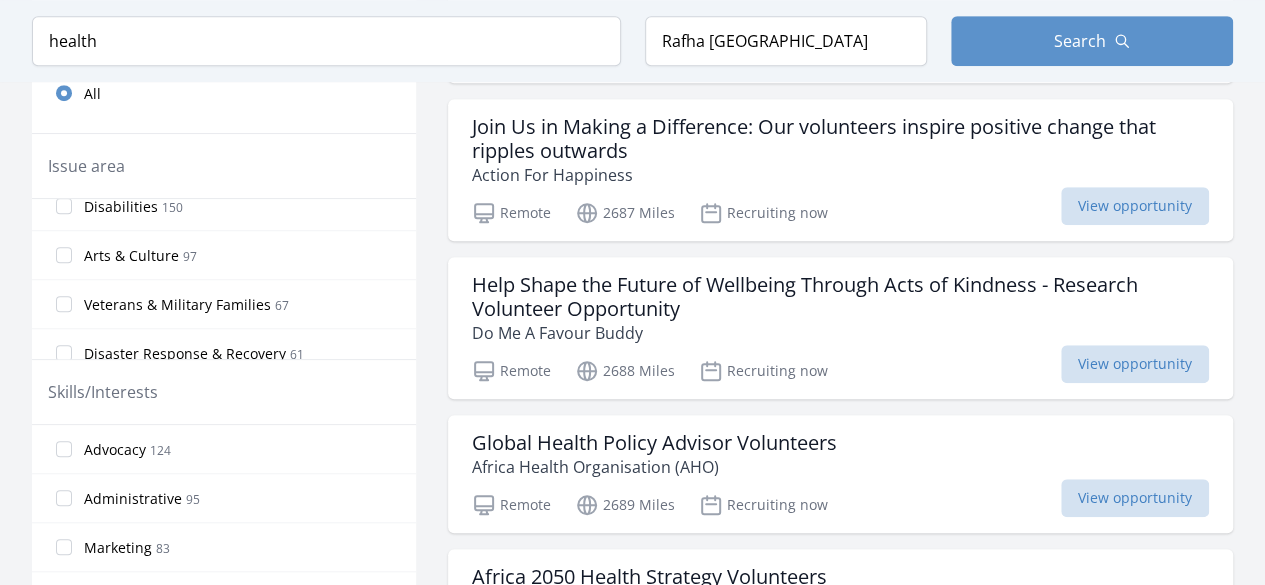 scroll, scrollTop: 608, scrollLeft: 0, axis: vertical 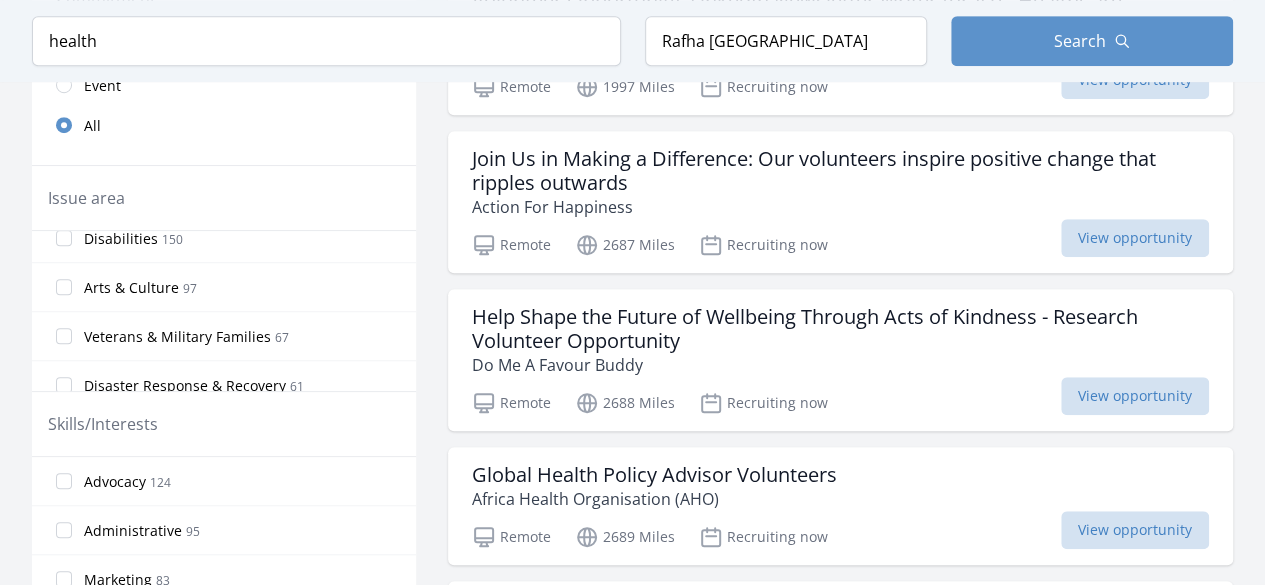 click on "Arts & Culture   97" at bounding box center (224, 287) 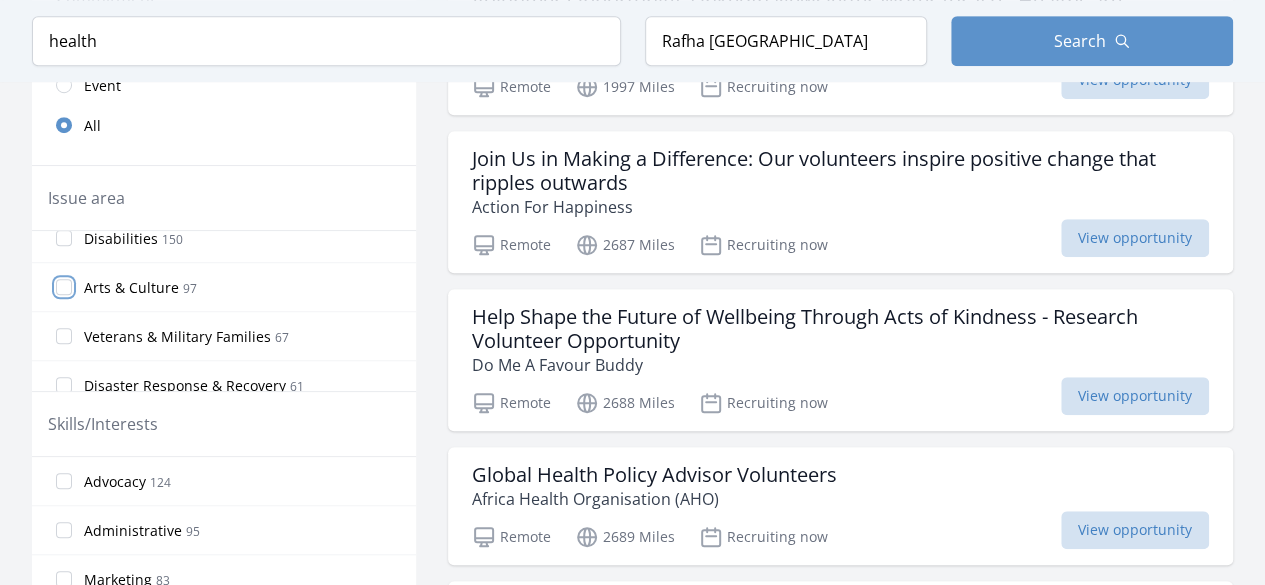 click on "Arts & Culture   97" at bounding box center [64, 287] 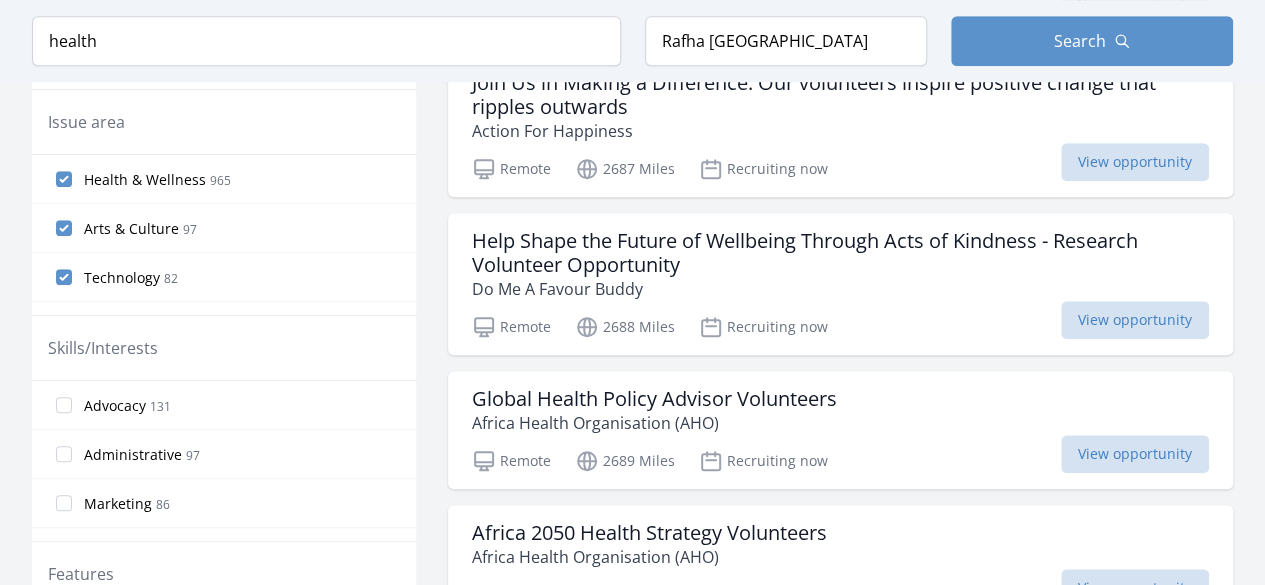 scroll, scrollTop: 688, scrollLeft: 0, axis: vertical 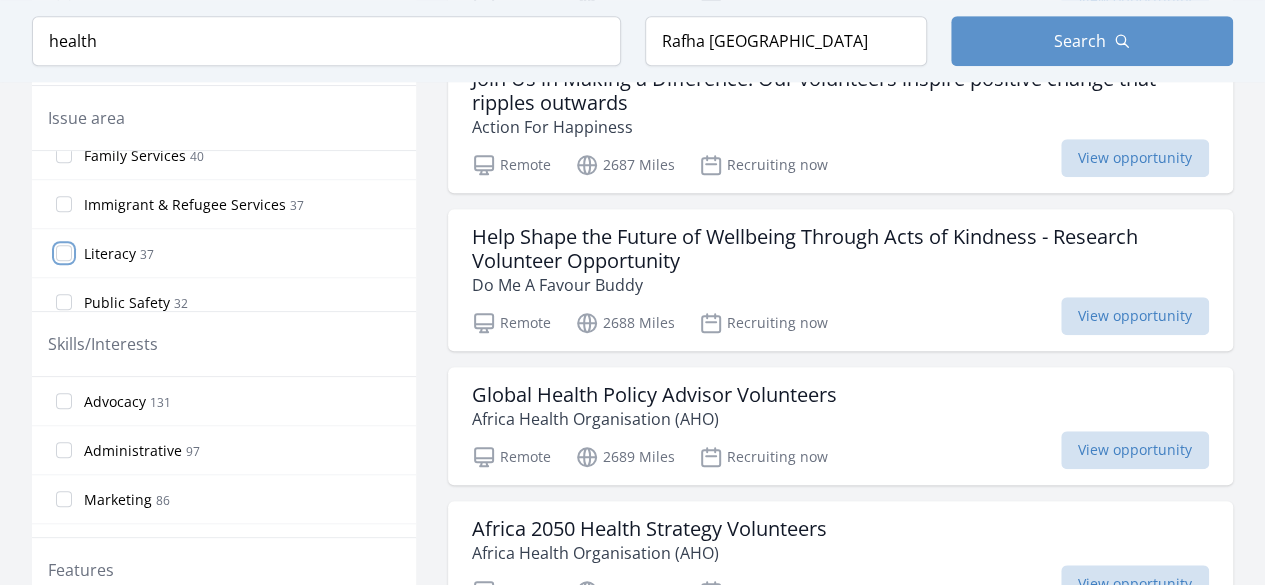 click on "Literacy   37" at bounding box center [64, 253] 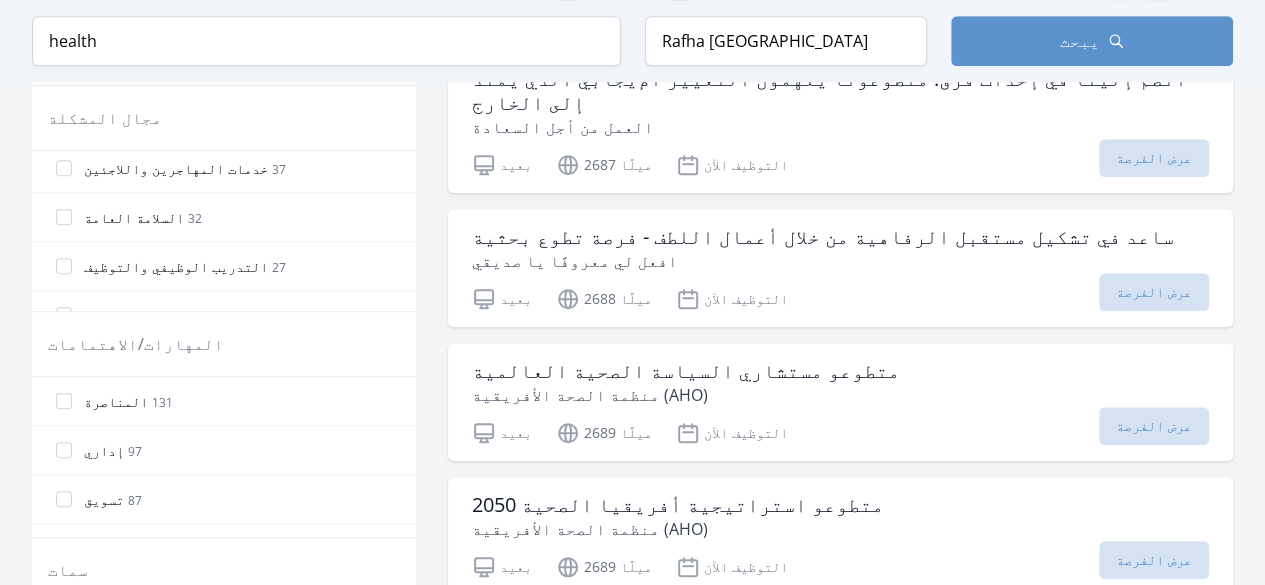 scroll, scrollTop: 920, scrollLeft: 0, axis: vertical 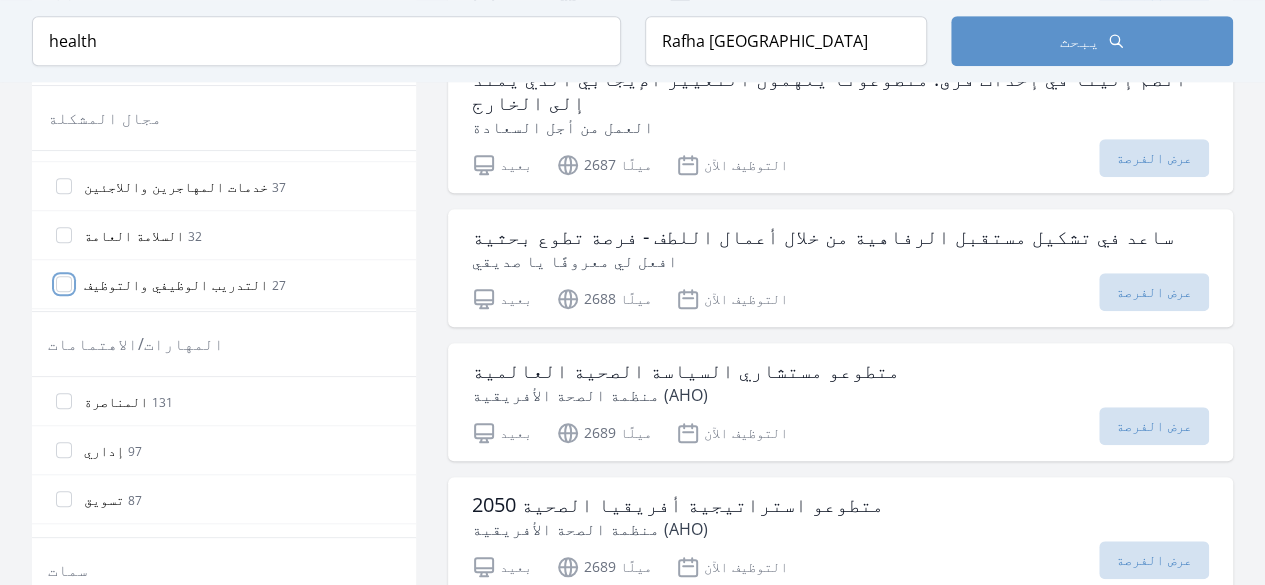 click on "التدريب الوظيفي والتوظيف   27" at bounding box center [64, 284] 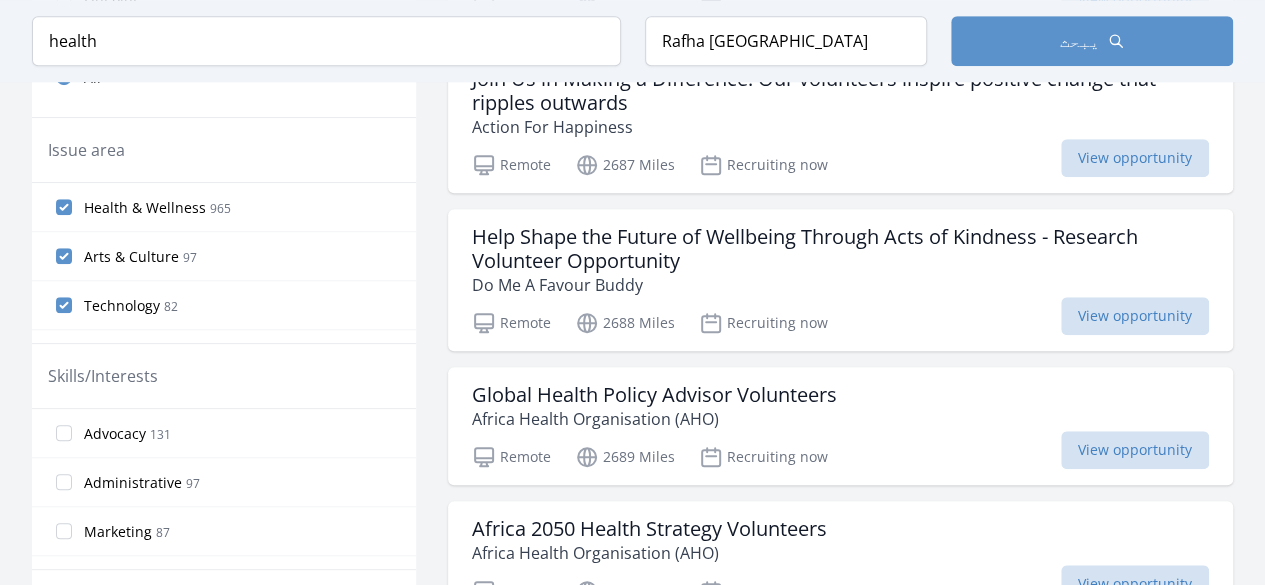 scroll, scrollTop: 720, scrollLeft: 0, axis: vertical 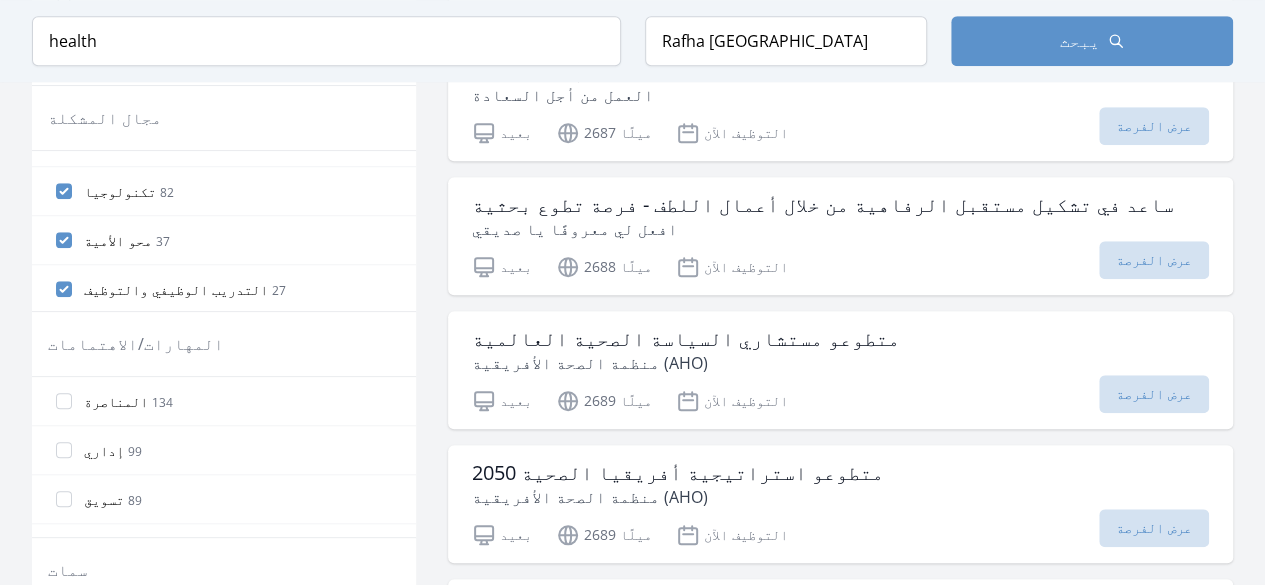 click on "محو الأمية   37" at bounding box center [224, 240] 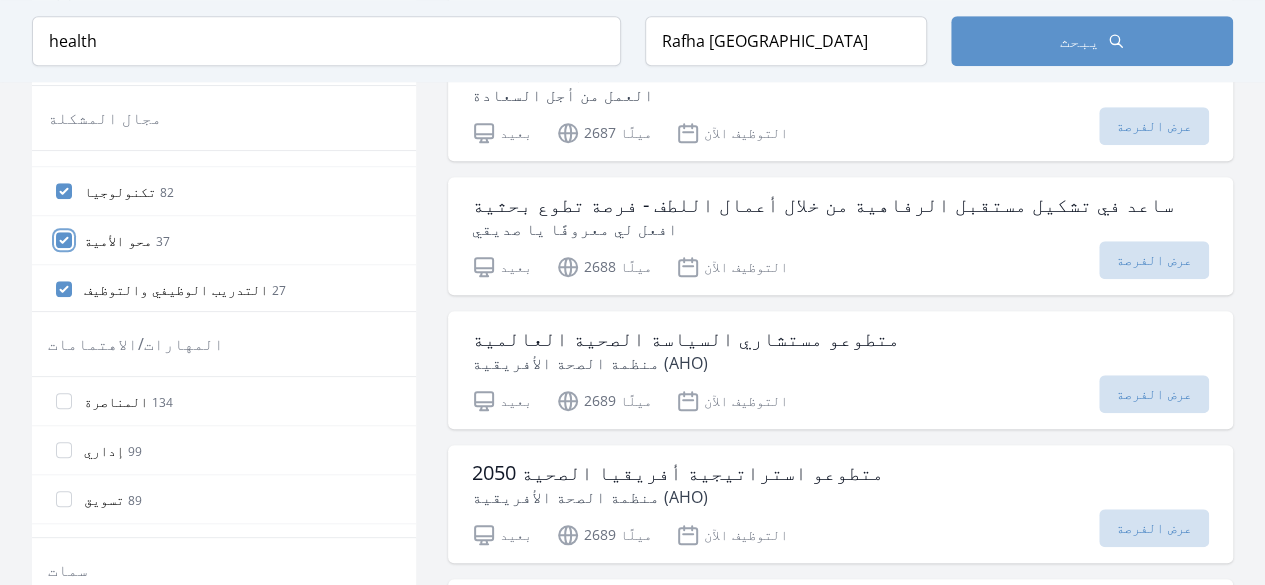 click on "محو الأمية   37" at bounding box center (64, 240) 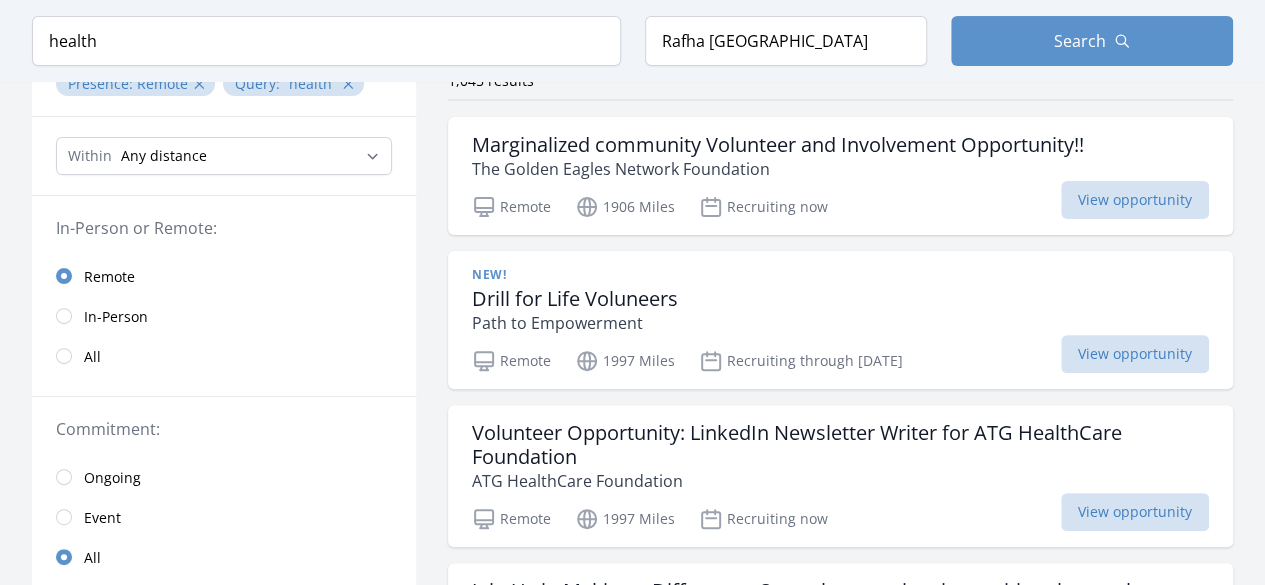 scroll, scrollTop: 5, scrollLeft: 0, axis: vertical 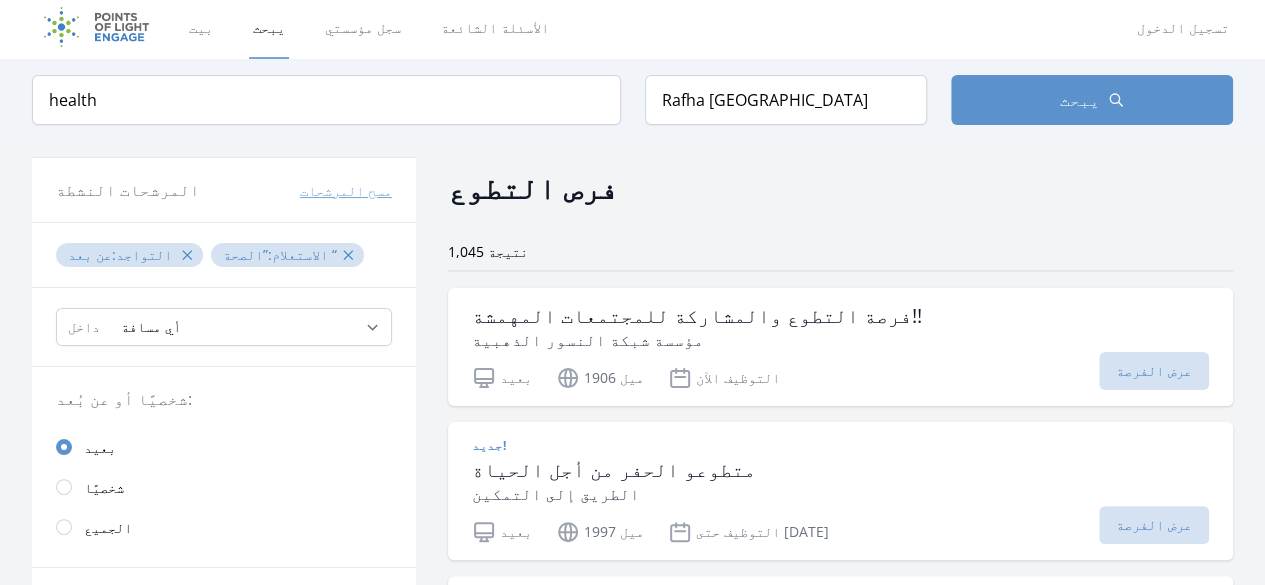 click on "فرص التطوع" at bounding box center [840, 187] 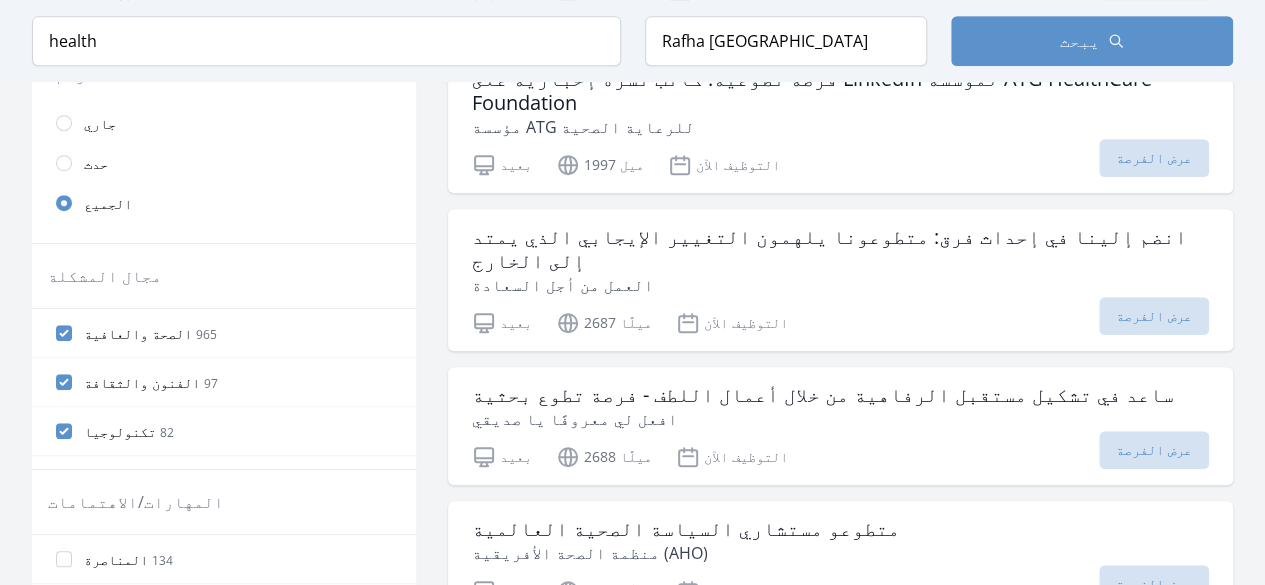 scroll, scrollTop: 565, scrollLeft: 0, axis: vertical 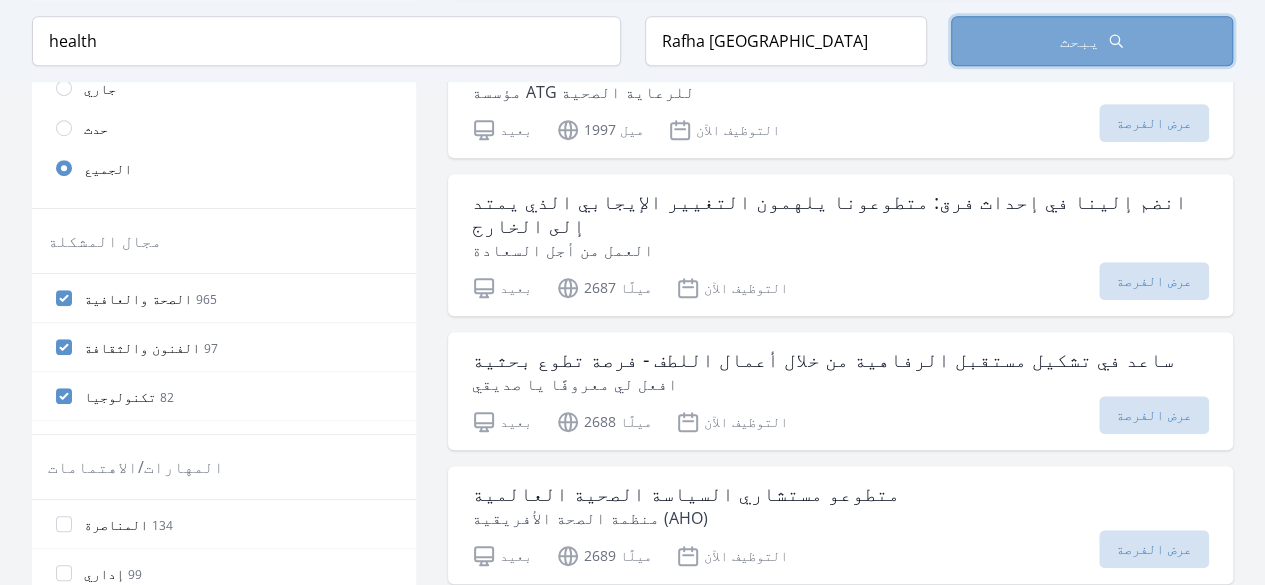 click on "يبحث" at bounding box center (1080, 41) 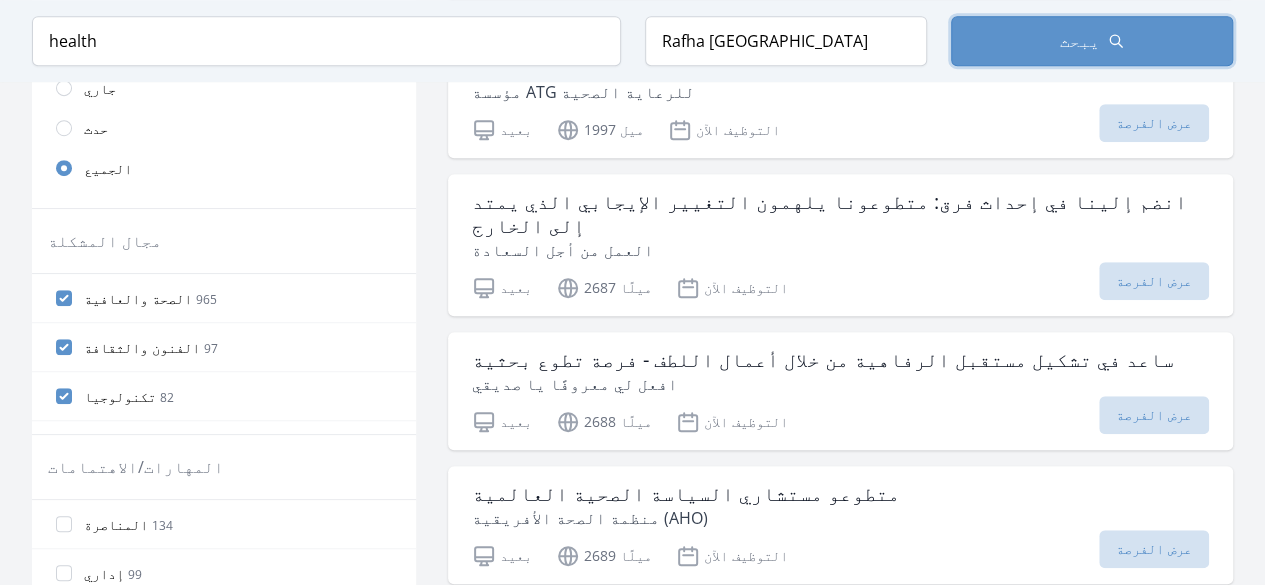 type 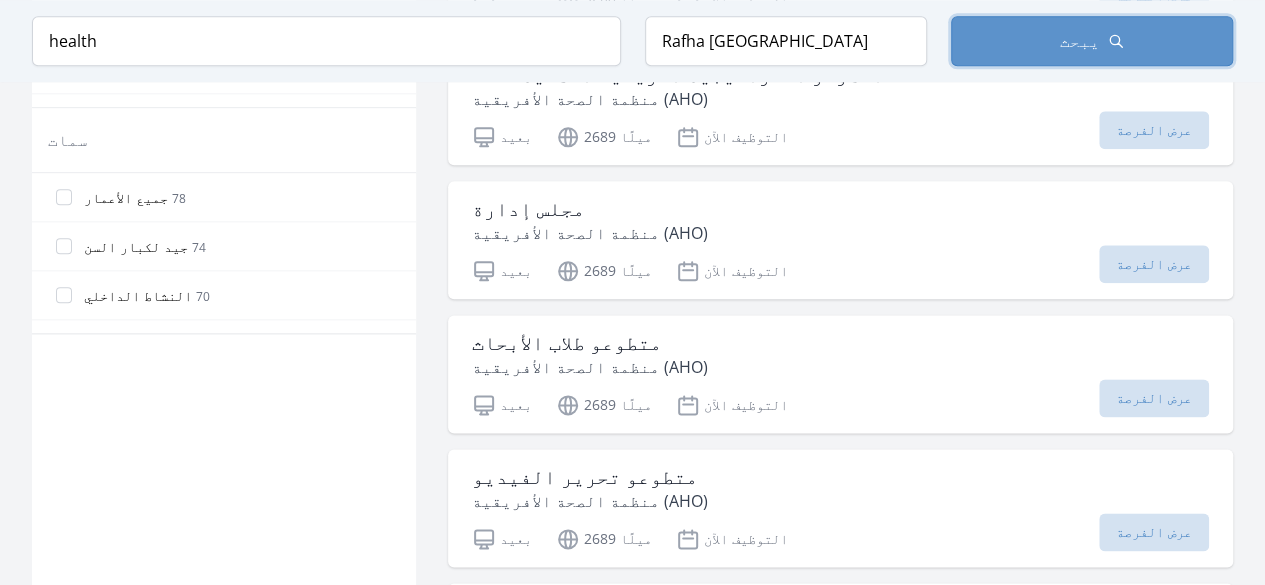 scroll, scrollTop: 1120, scrollLeft: 0, axis: vertical 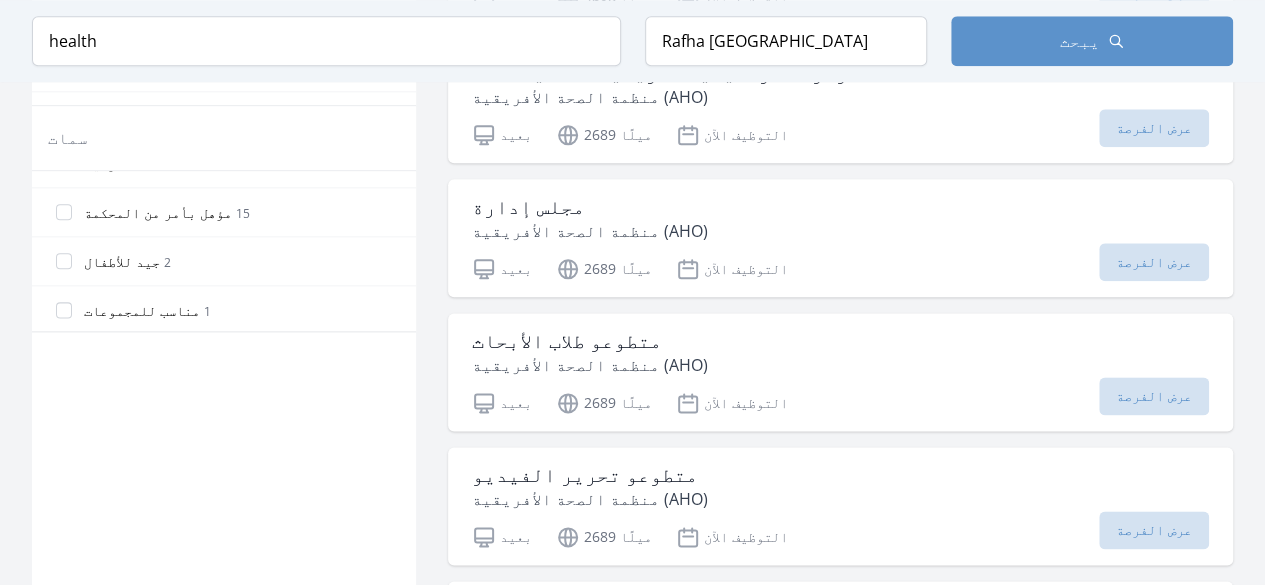 click on "المرشحات النشطة
مسح المرشحات
التواجد  :  عن بعد ✕ الاستعلام  :  الصحة ✕
داخل أي مسافة ، 5 أميال ، 20 ميلاً ، 50 ميلاً ، 100 ميل
شخصيًا أو عن بُعد:   بعيد   شخصيًا   الجميع
التزام:   جاري   حدث   الجميع
مجال المشكلة   الصحة والعافية   965   الفنون والثقافة   97   تكنولوجيا   82   التدريب الوظيفي والتوظيف   27   تعزيز المجتمع   375   كبار السن   251   تعليم" at bounding box center (632, 521) 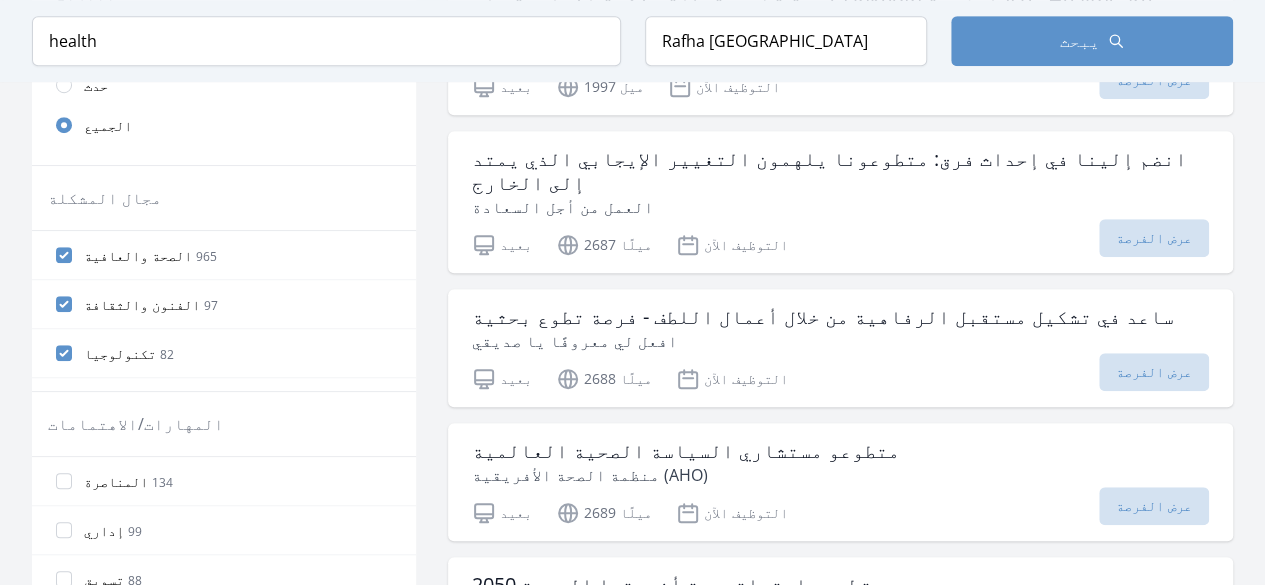 scroll, scrollTop: 437, scrollLeft: 0, axis: vertical 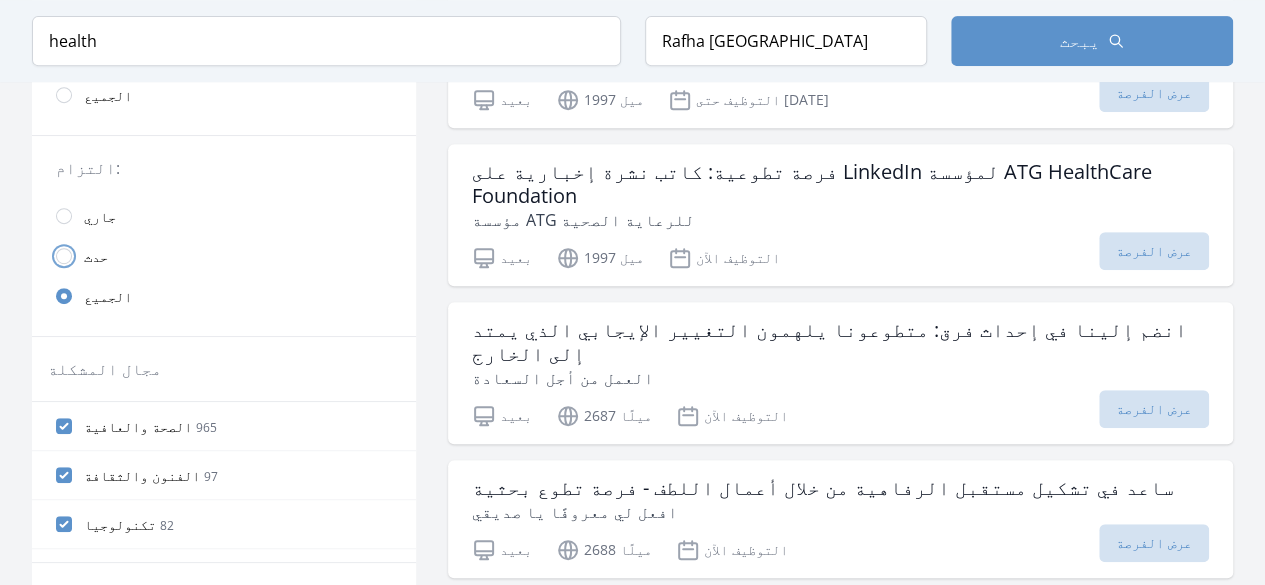 click at bounding box center (64, 256) 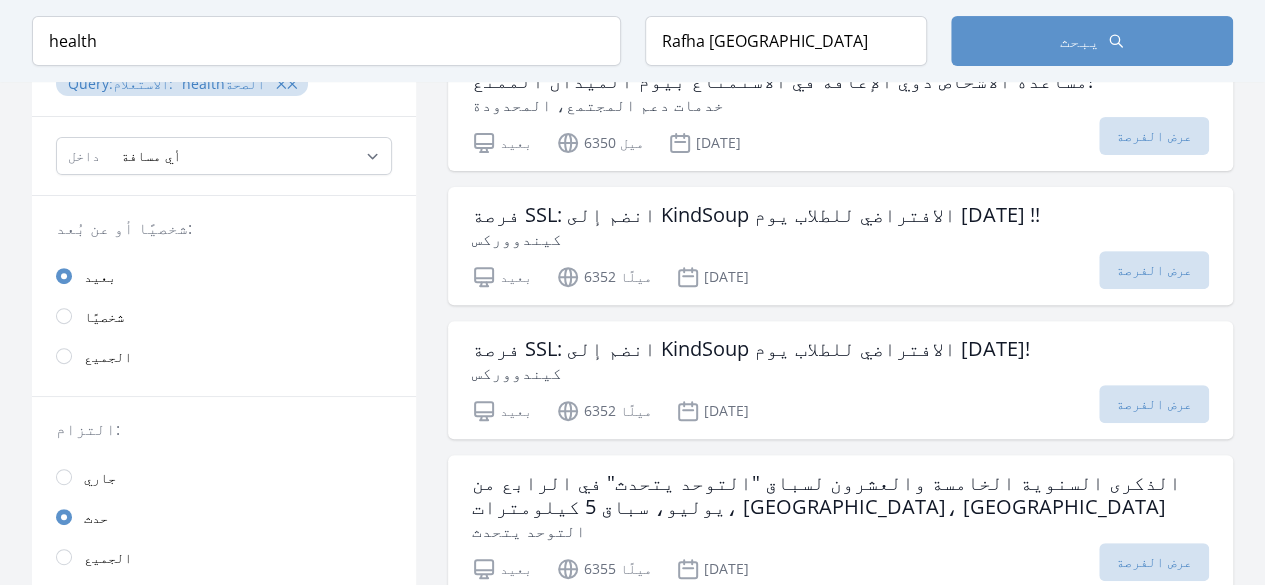 scroll, scrollTop: 250, scrollLeft: 0, axis: vertical 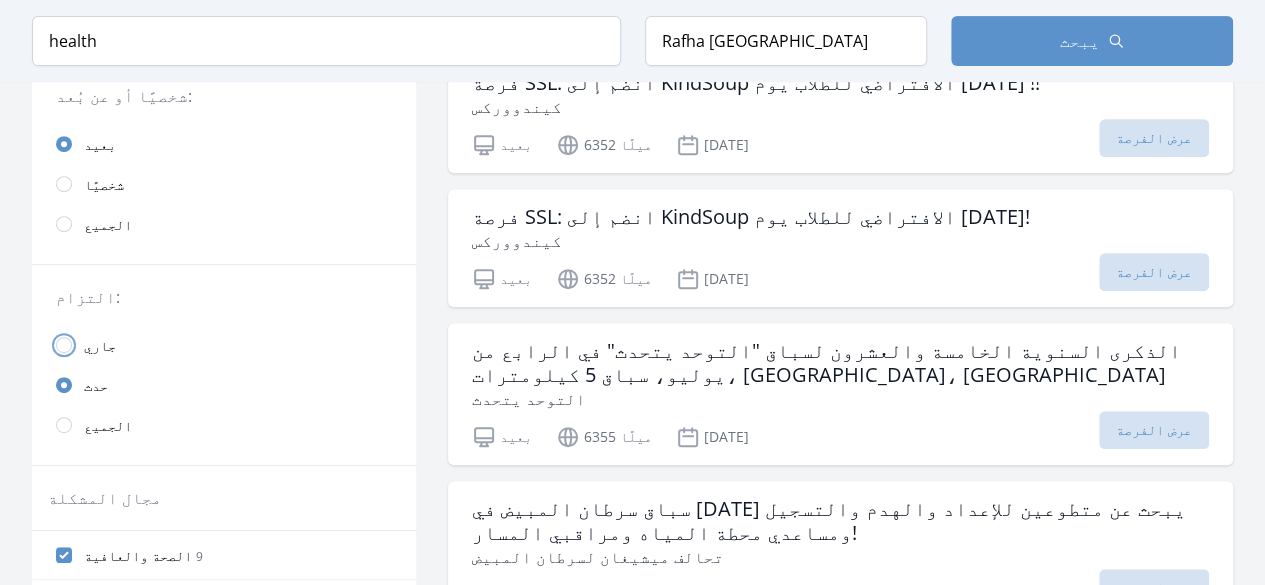 click at bounding box center (64, 345) 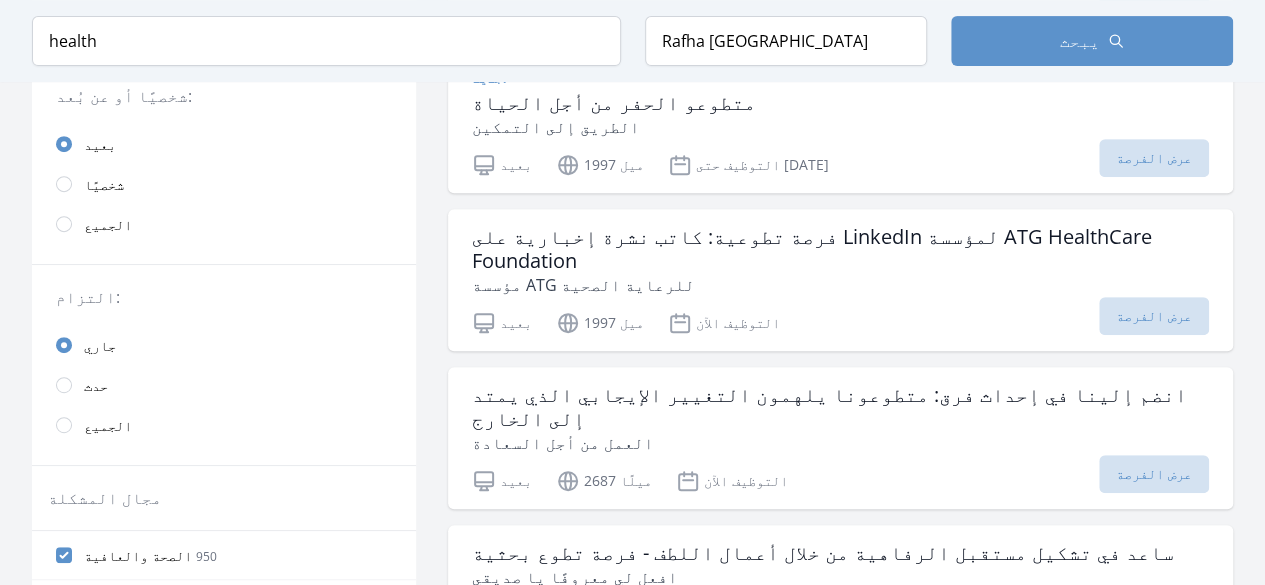 click on "الجميع" at bounding box center (224, 425) 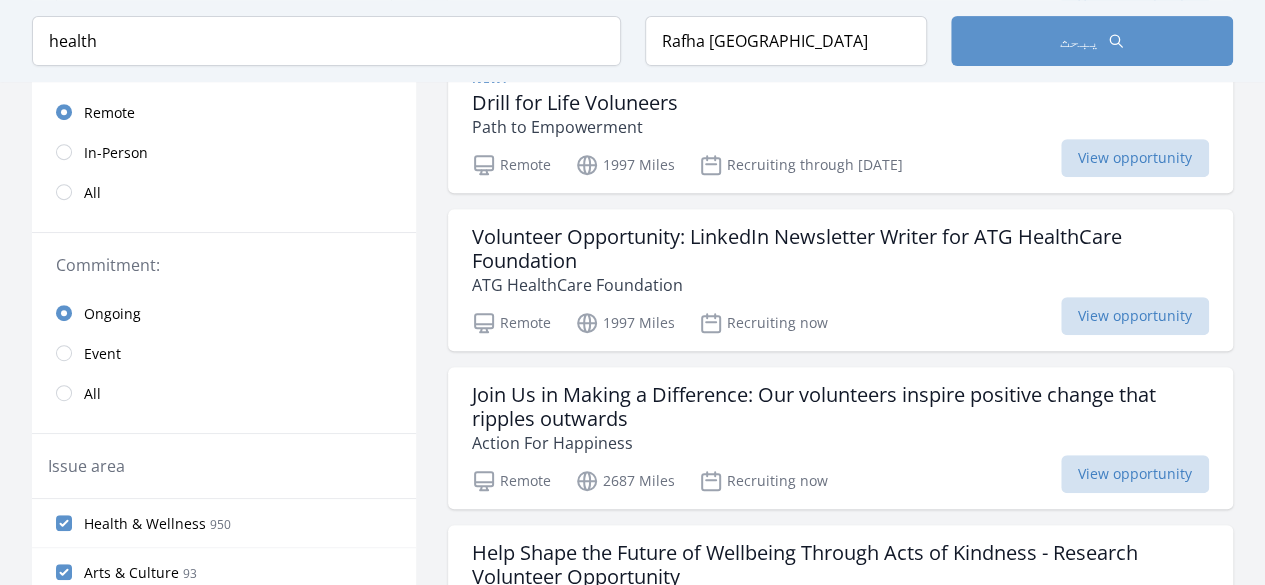 scroll, scrollTop: 340, scrollLeft: 0, axis: vertical 